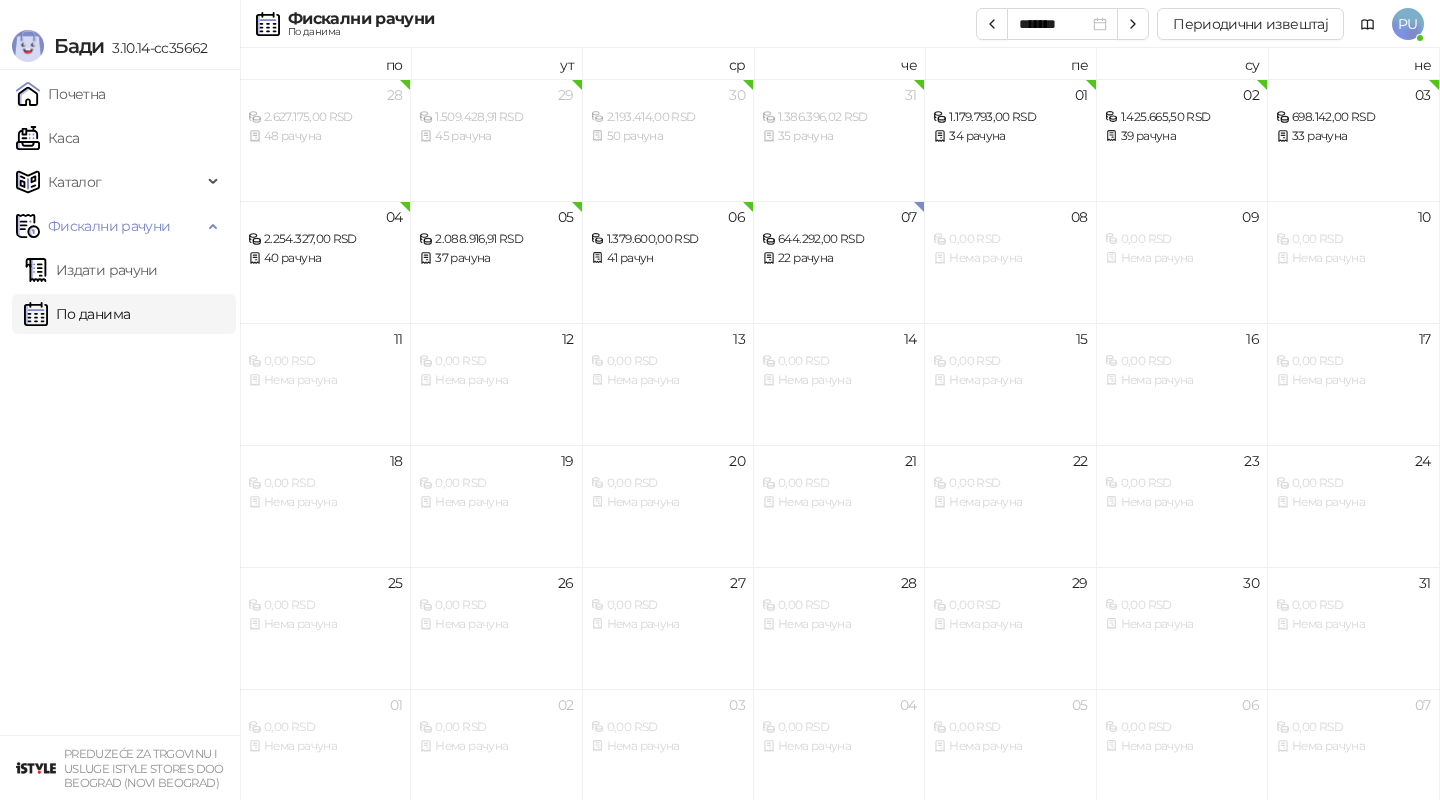scroll, scrollTop: 0, scrollLeft: 0, axis: both 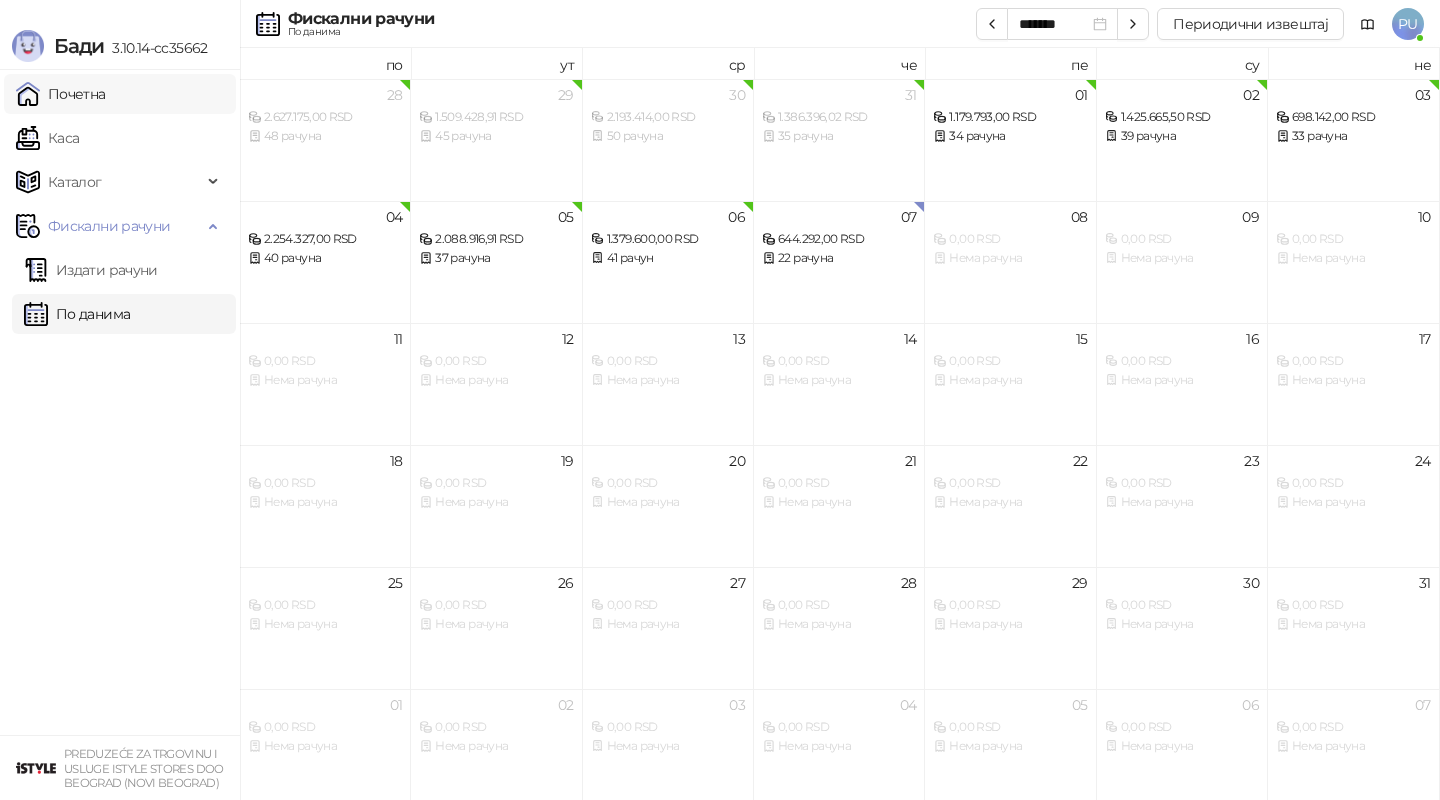 click on "Почетна" at bounding box center (61, 94) 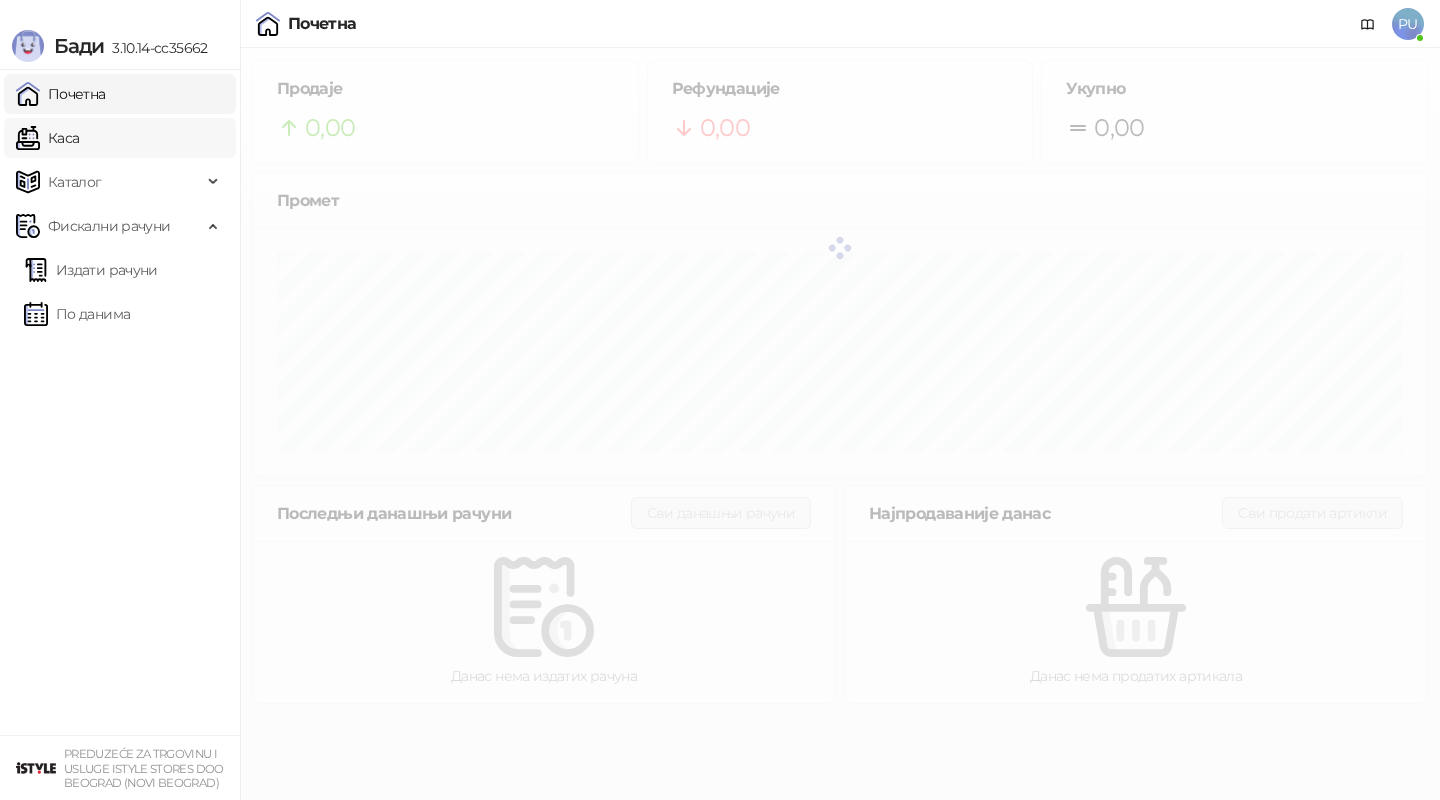 click on "Каса" at bounding box center (47, 138) 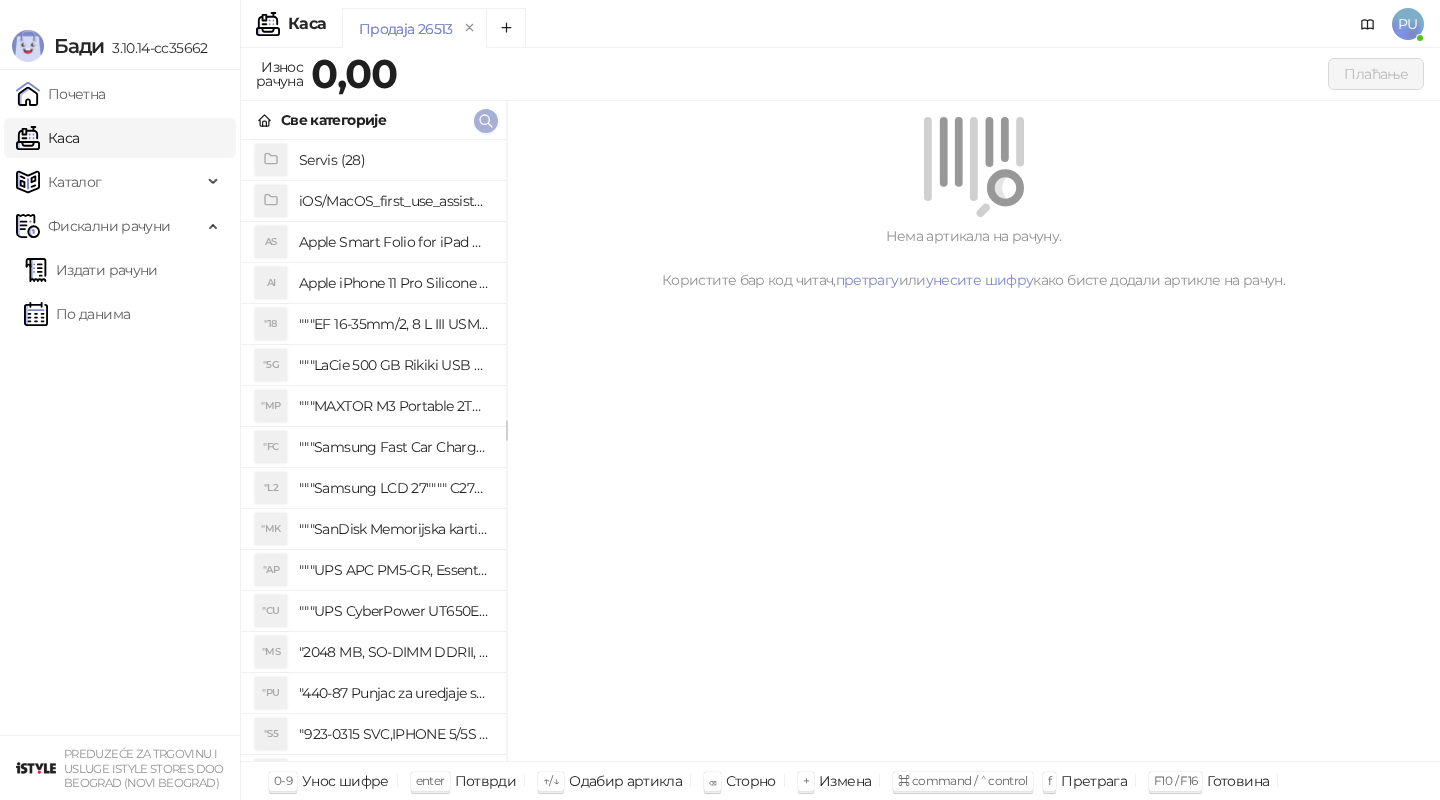 click 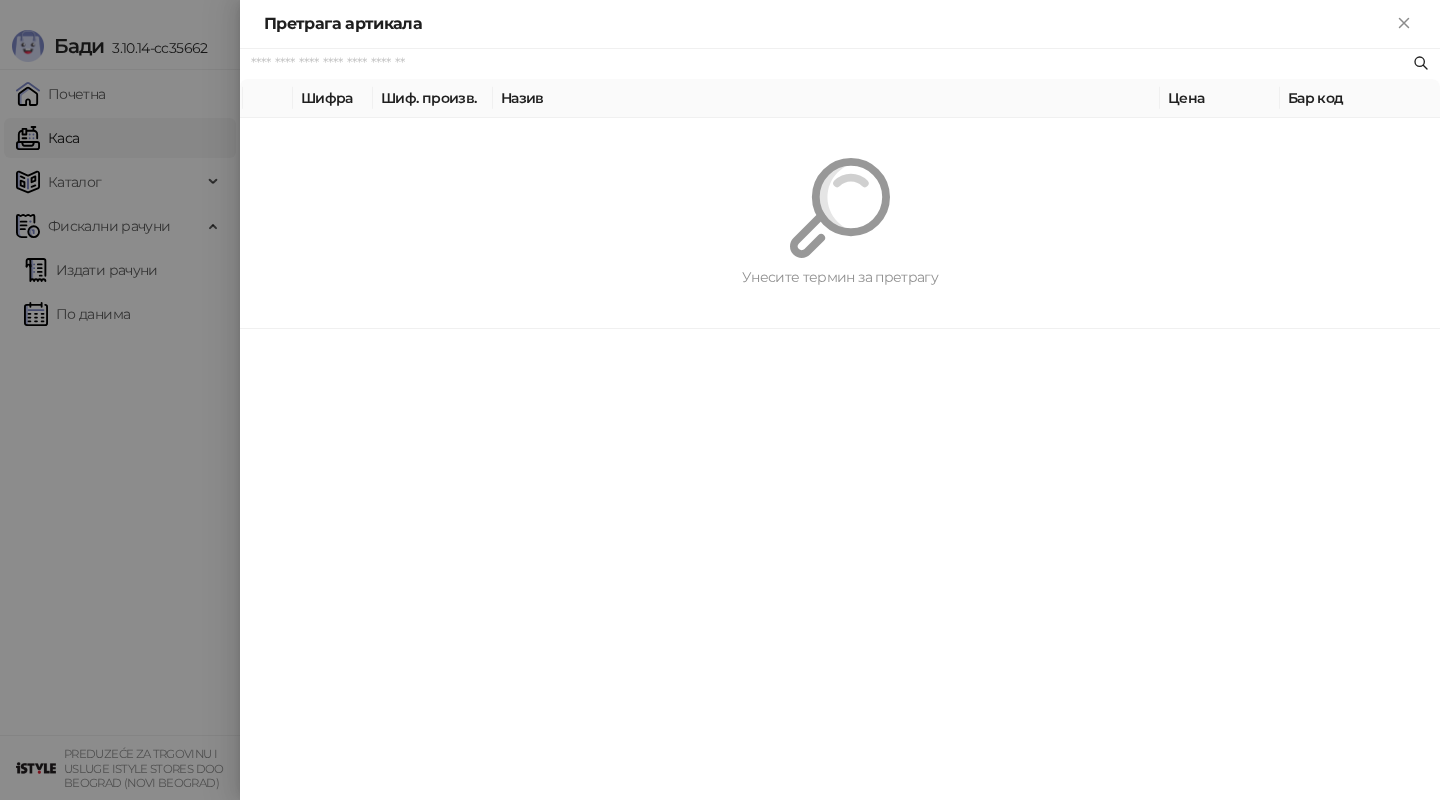 paste on "*********" 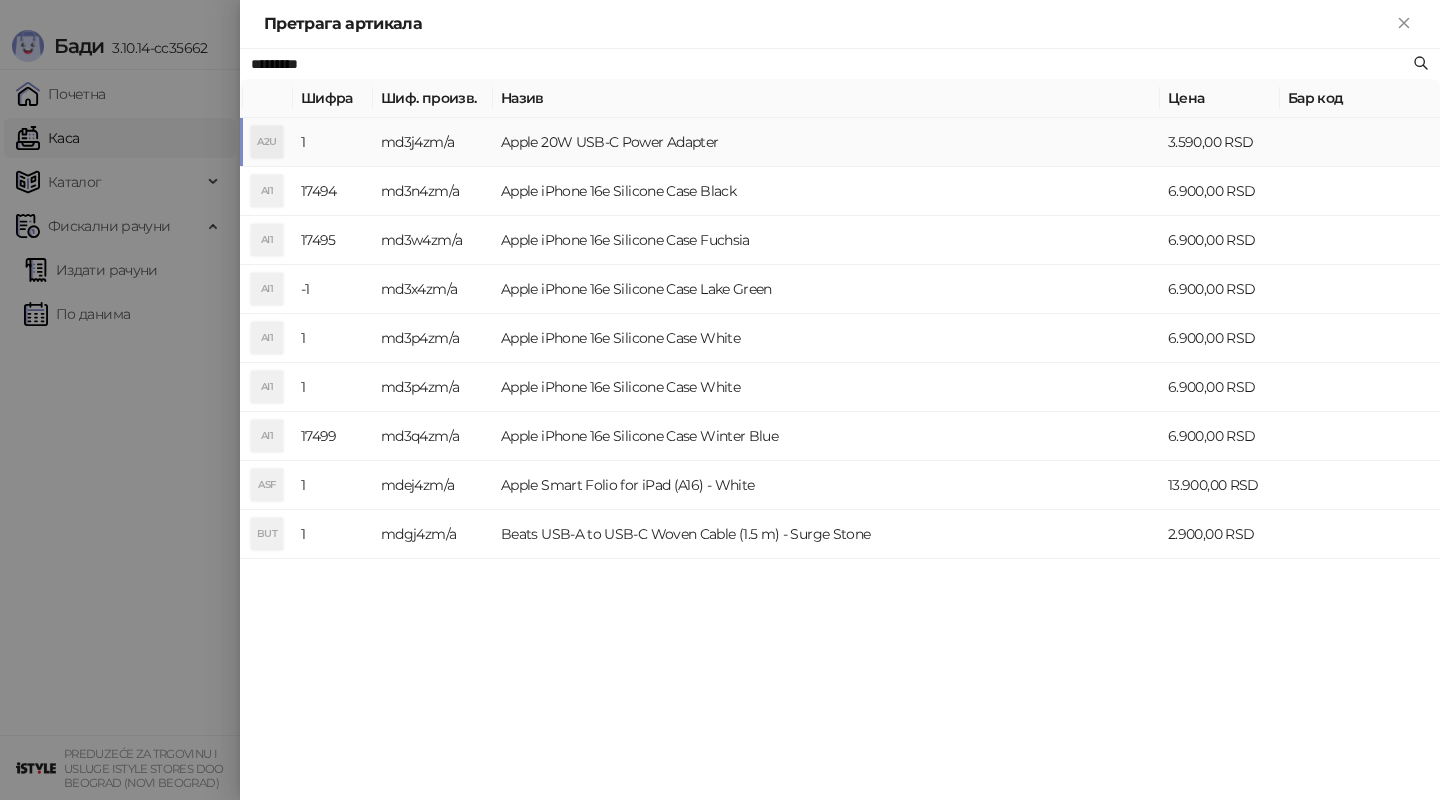 click on "Apple 20W USB-C Power Adapter" at bounding box center [826, 142] 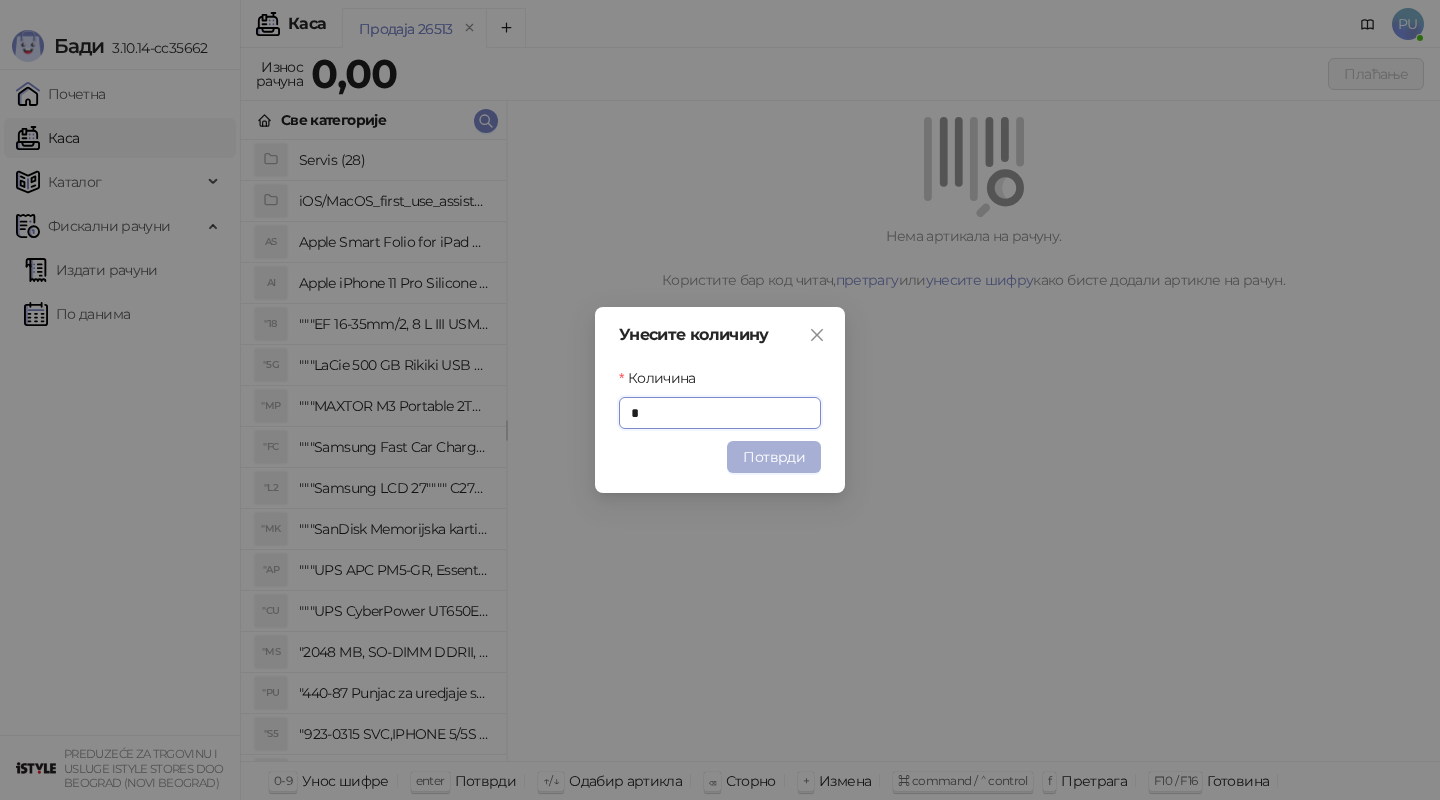 click on "Потврди" at bounding box center (774, 457) 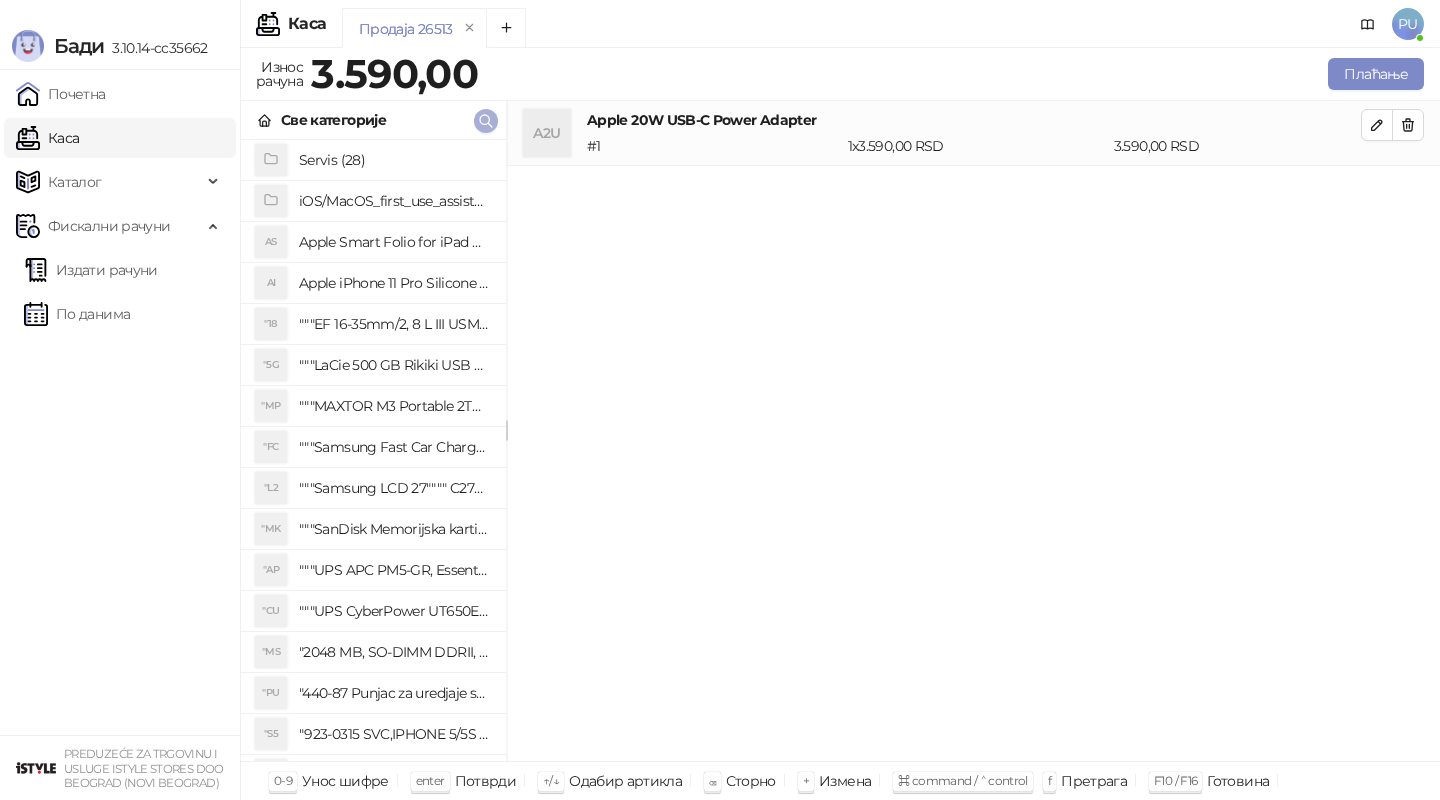click at bounding box center [486, 121] 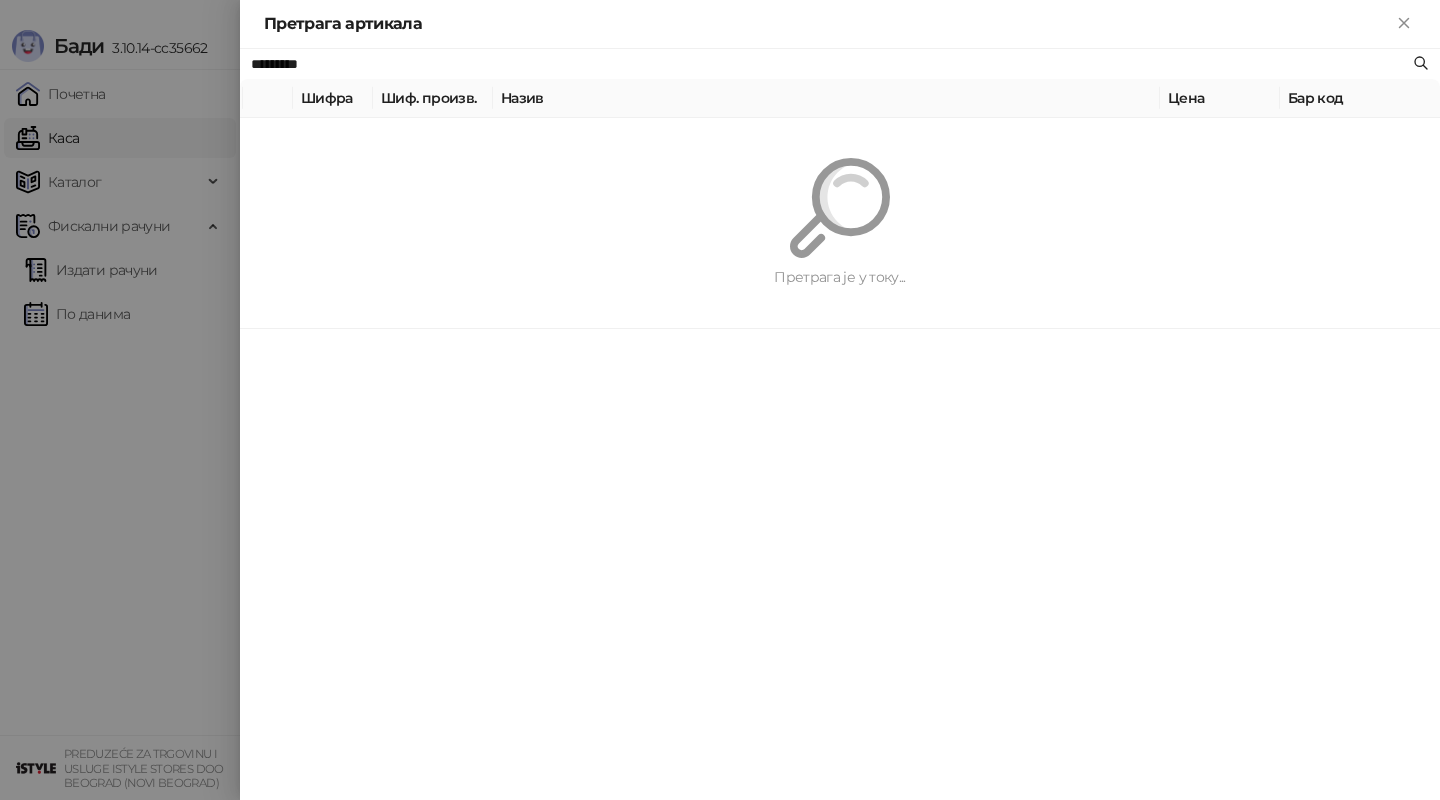 paste on "**********" 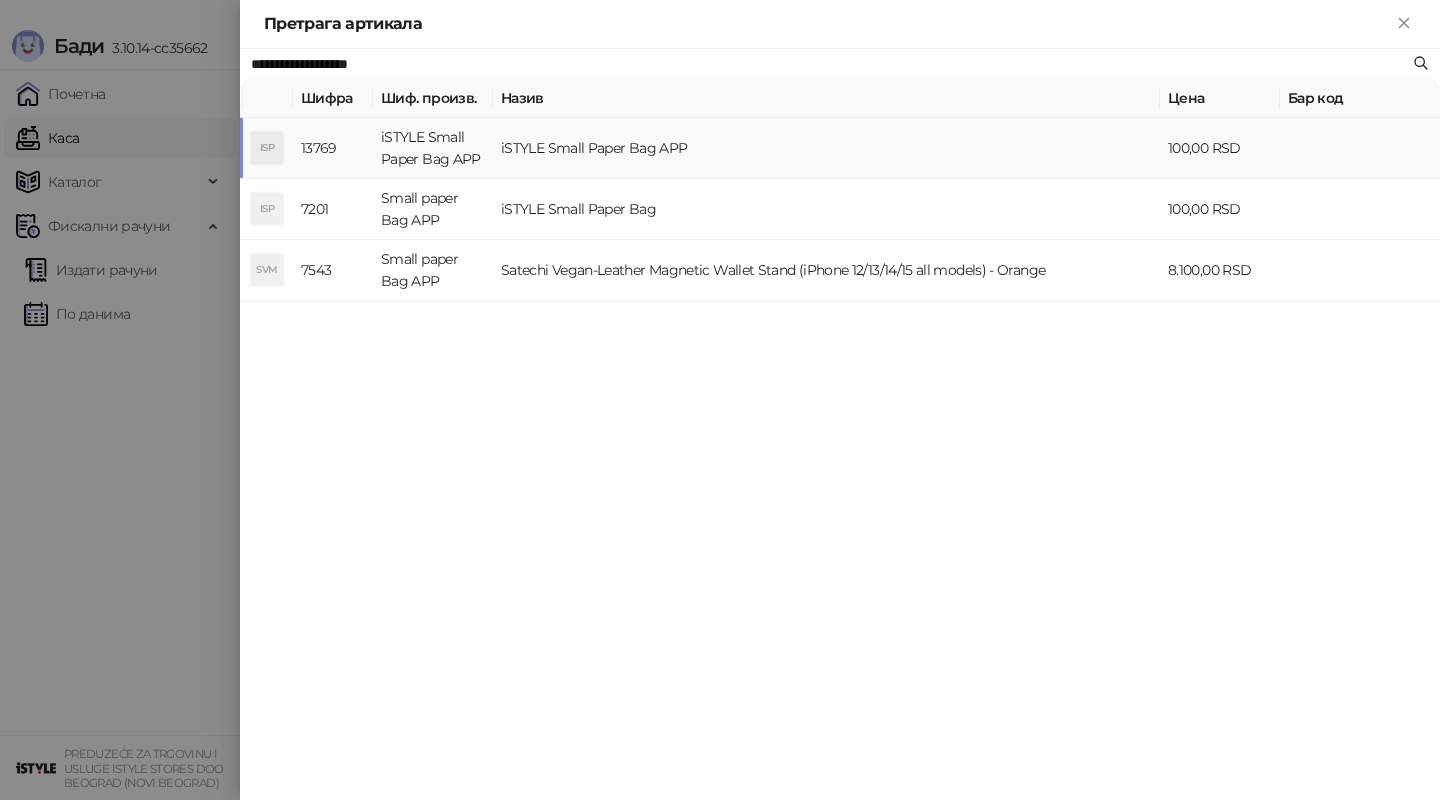 type on "**********" 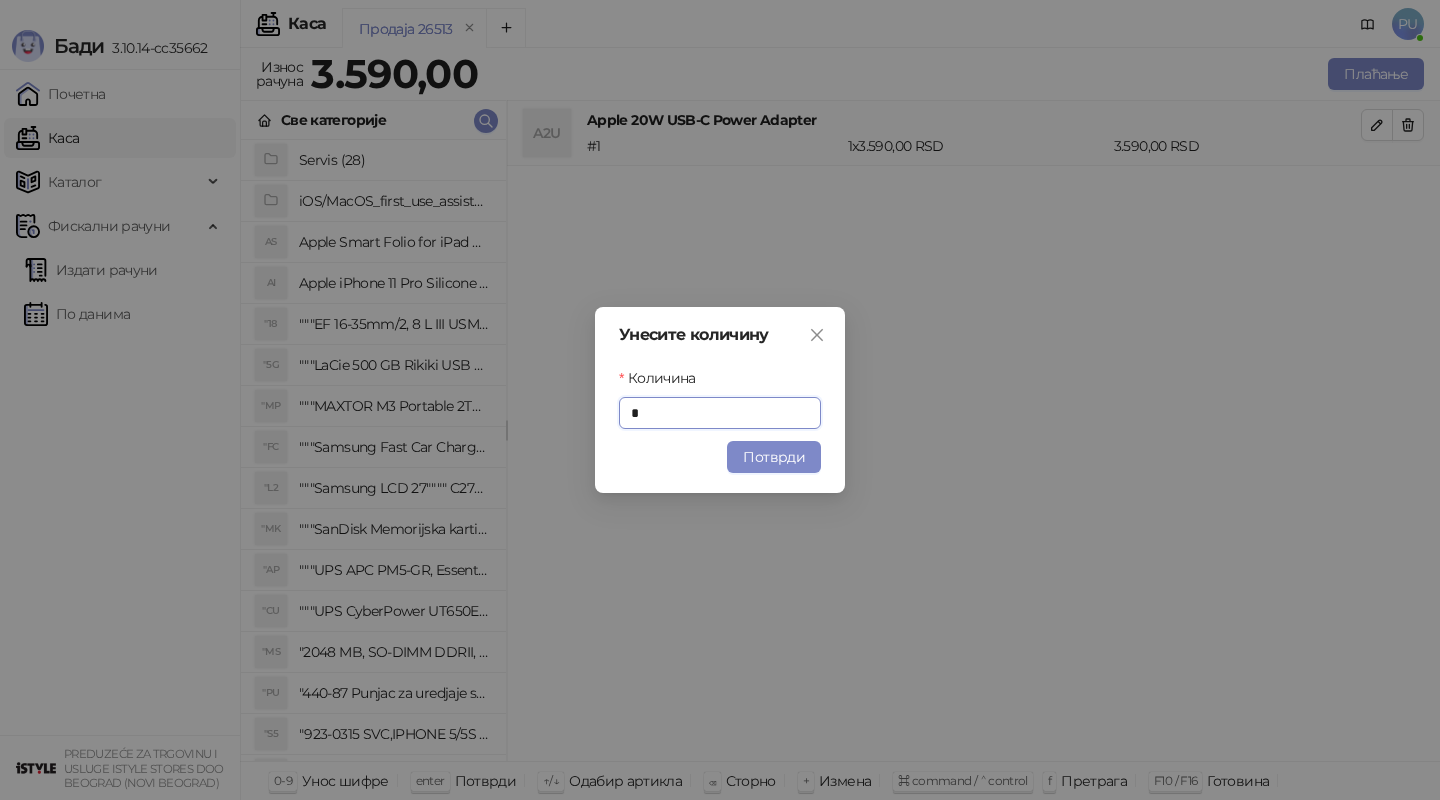click on "Унесите количину Количина * Потврди" at bounding box center (720, 400) 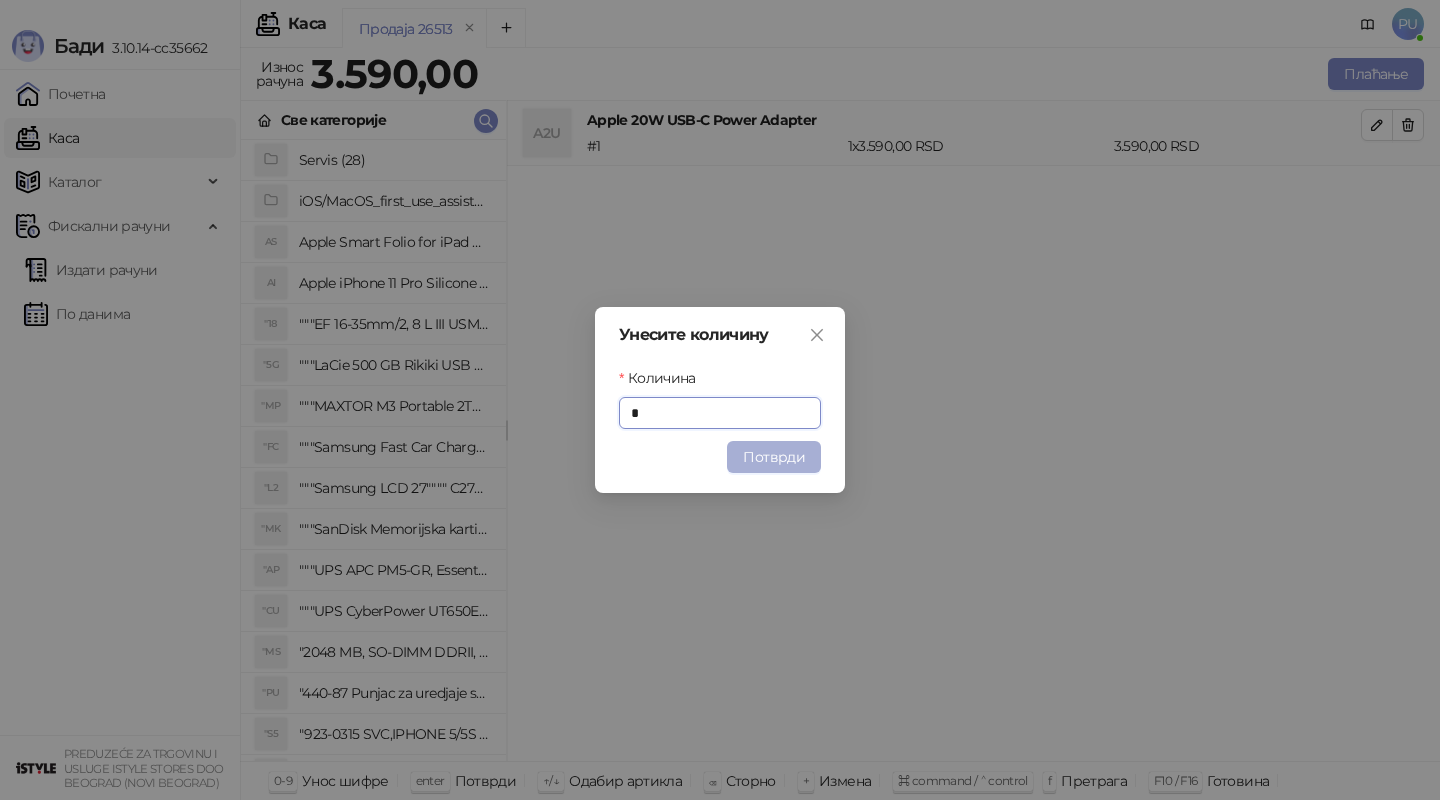 click on "Потврди" at bounding box center (774, 457) 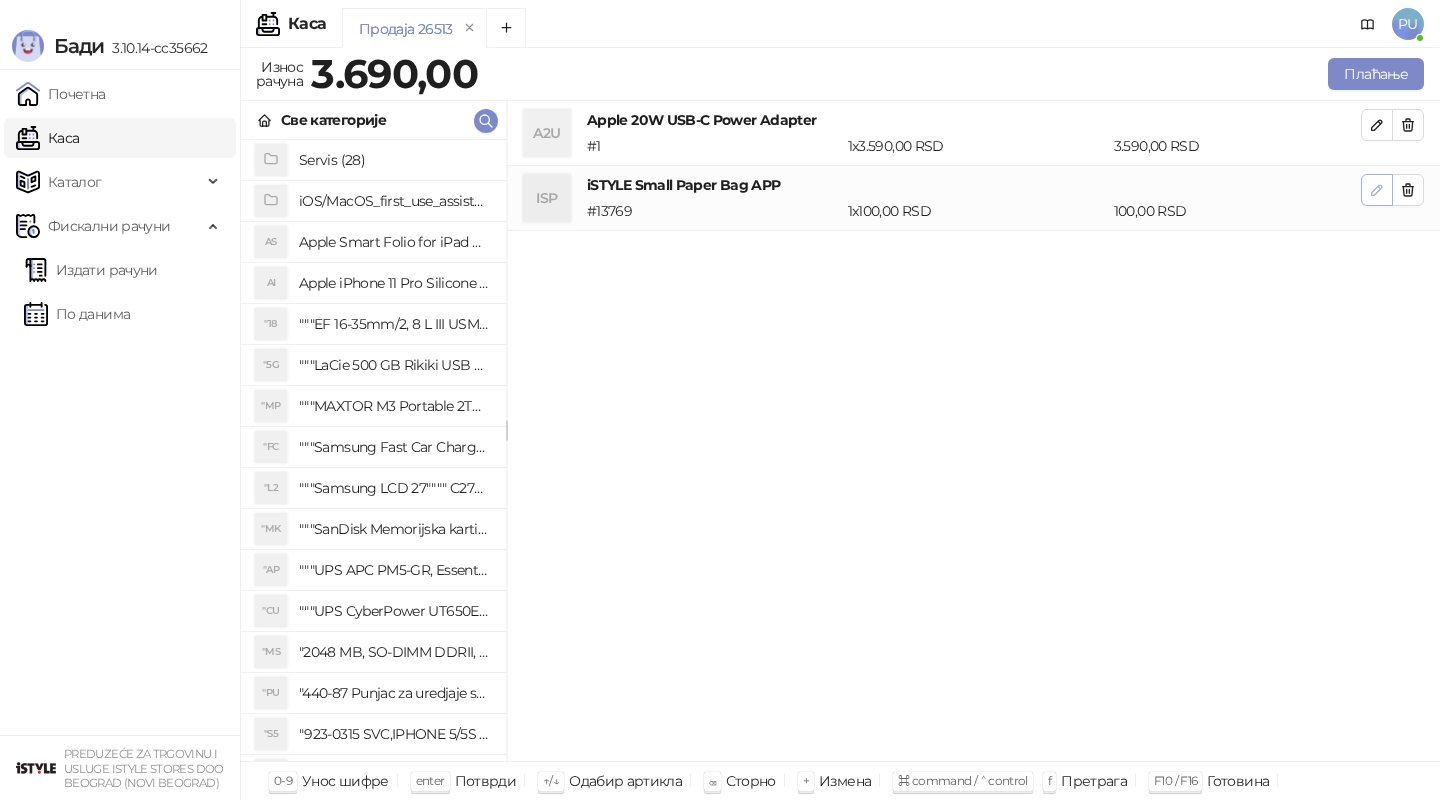click 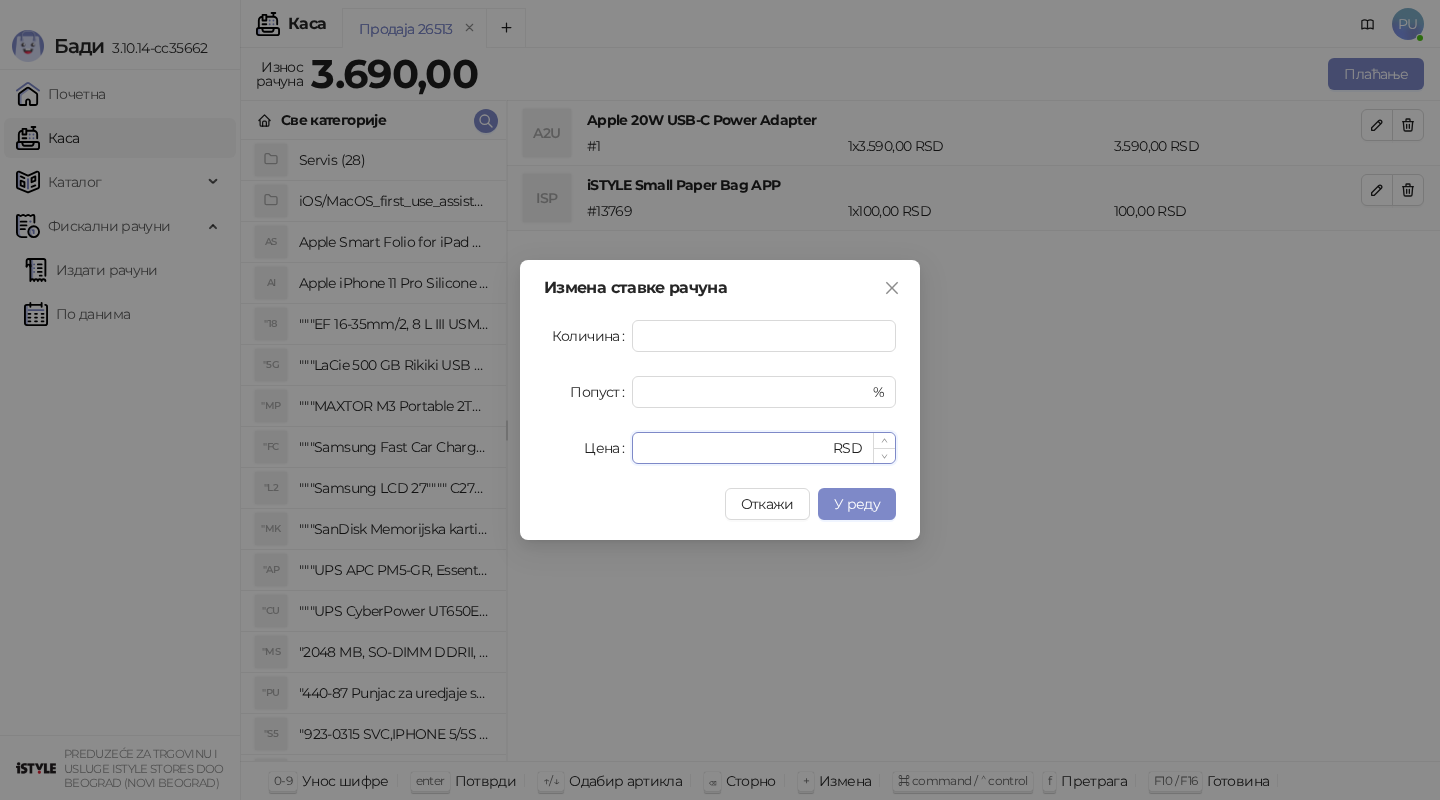 click on "***" at bounding box center [736, 448] 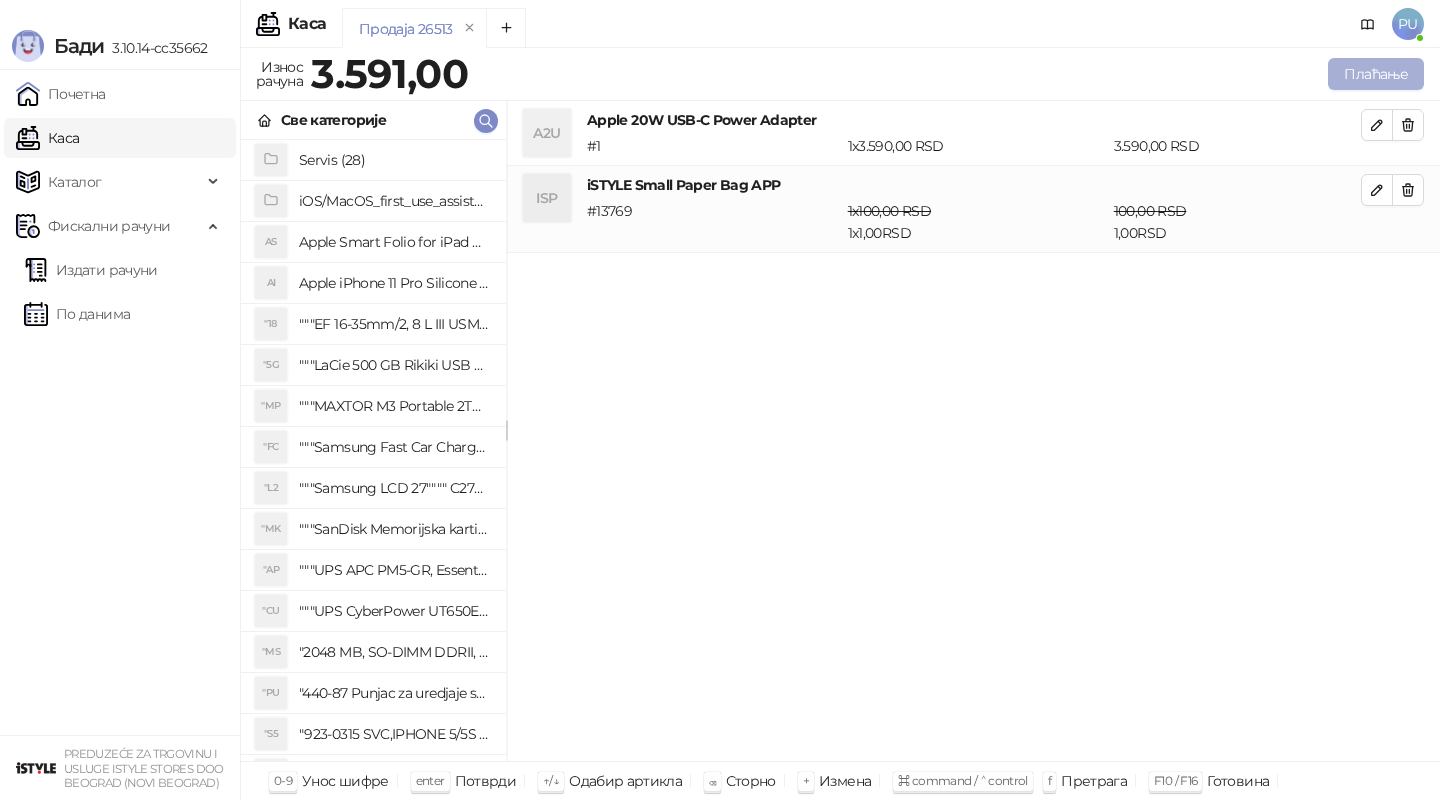 click on "Плаћање" at bounding box center (1376, 74) 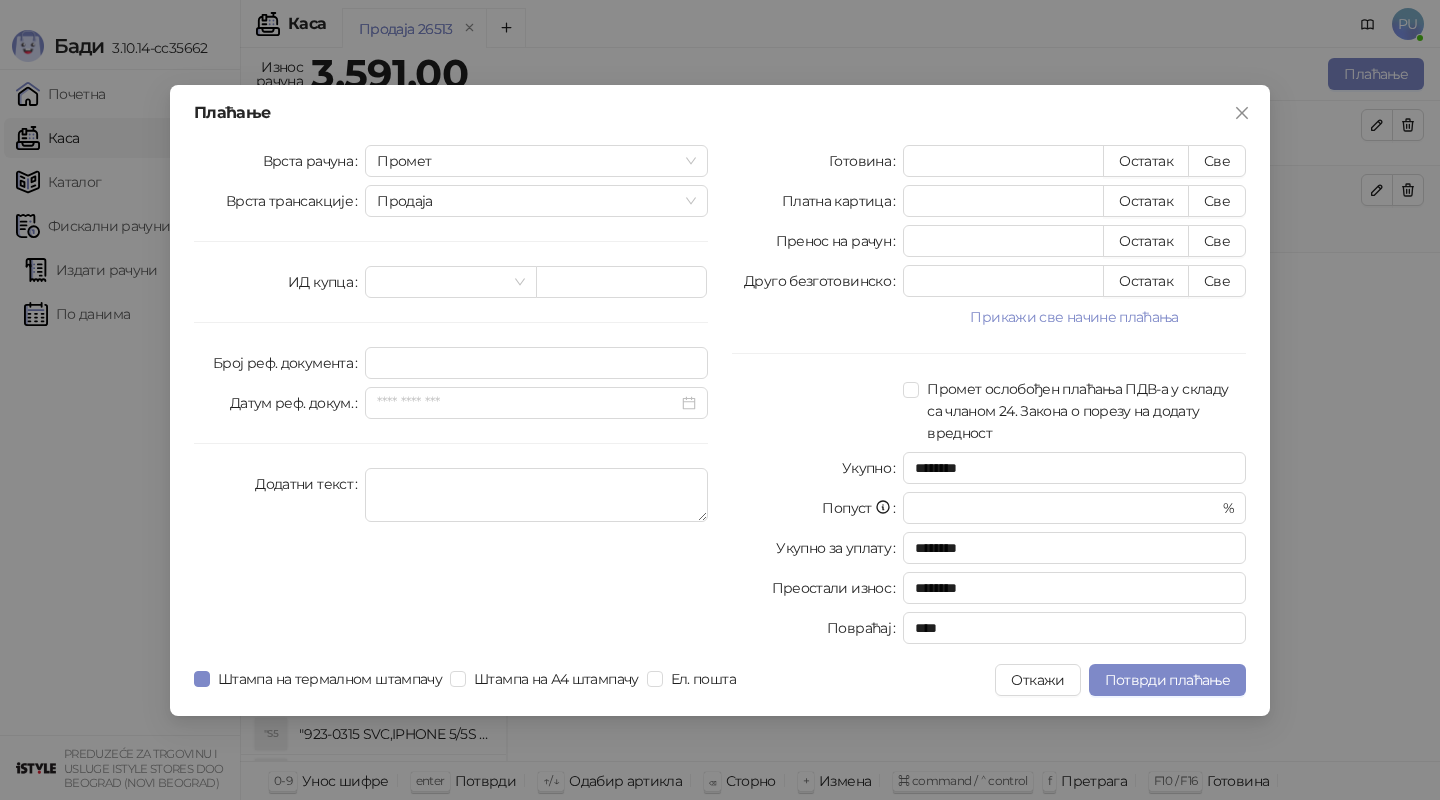 click on "Готовина * Остатак Све Платна картица * Остатак Све Пренос на рачун * Остатак Све Друго безготовинско * Остатак Све Прикажи све начине плаћања Чек * Остатак Све Ваучер * Остатак Све Инстант плаћање * Остатак Све Промет ослобођен плаћања ПДВ-а у складу са чланом 24. Закона о порезу на додату вредност Укупно ******** Попуст * % Укупно за уплату ******** Преостали износ ******** Повраћај ****" at bounding box center (989, 398) 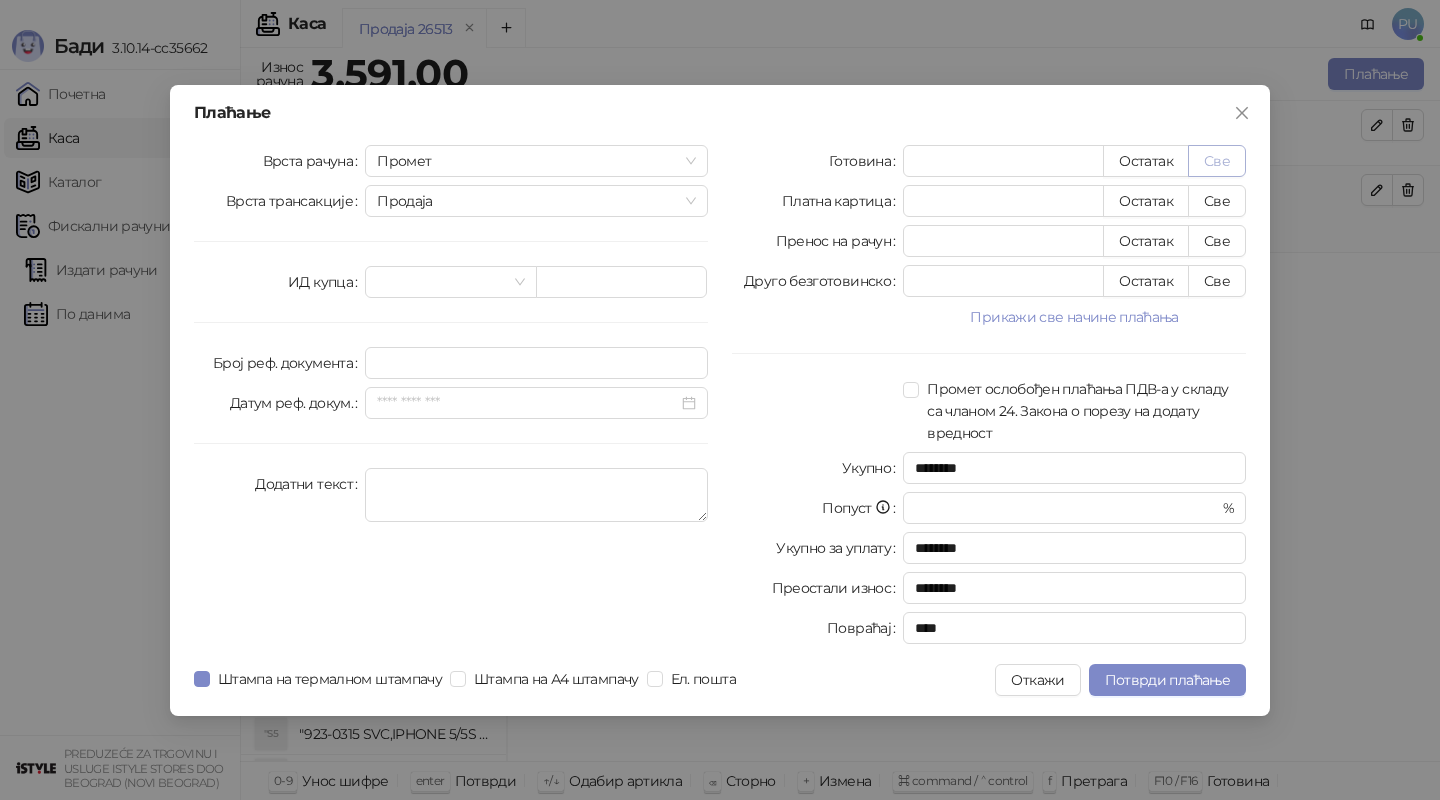 click on "Све" at bounding box center (1217, 161) 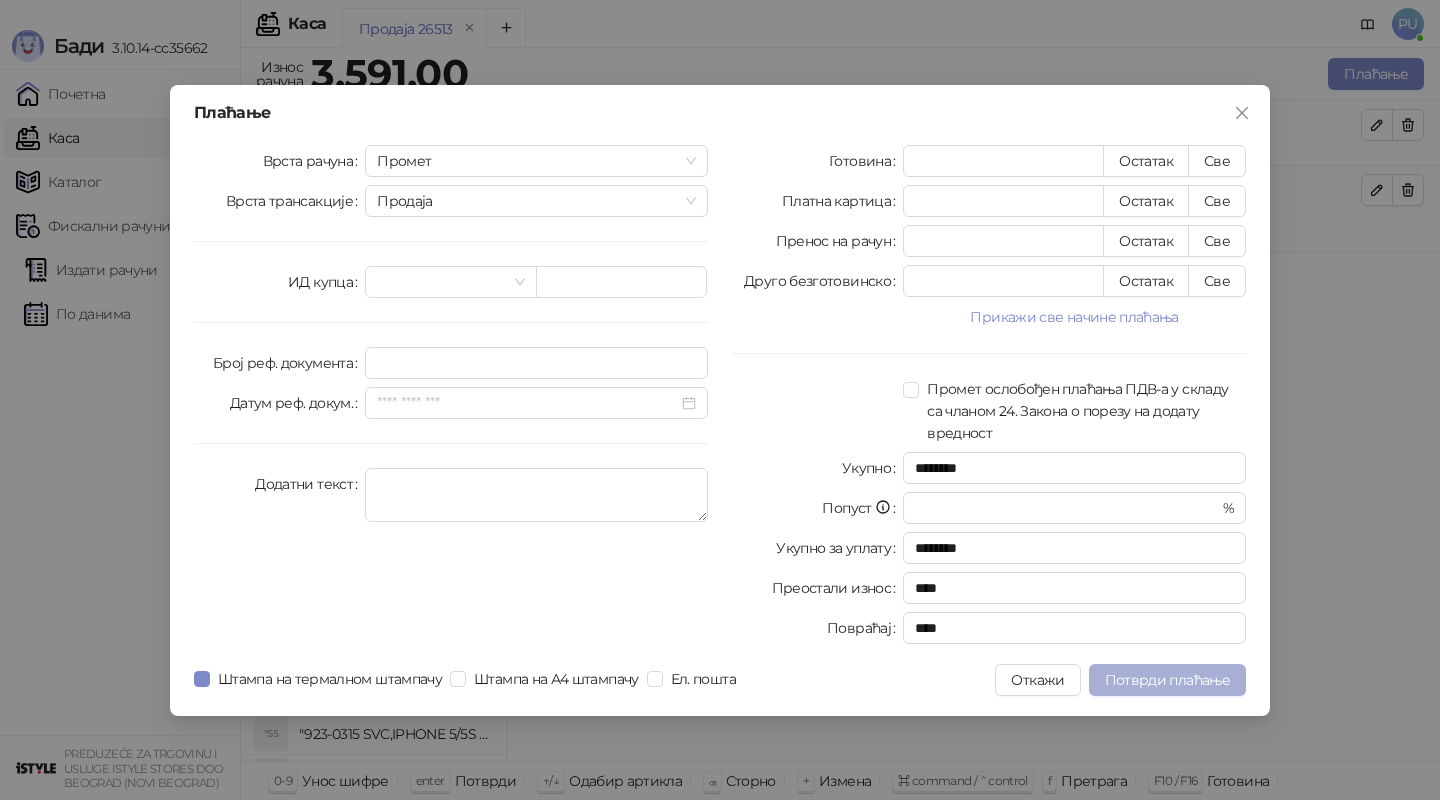 click on "Потврди плаћање" at bounding box center [1167, 680] 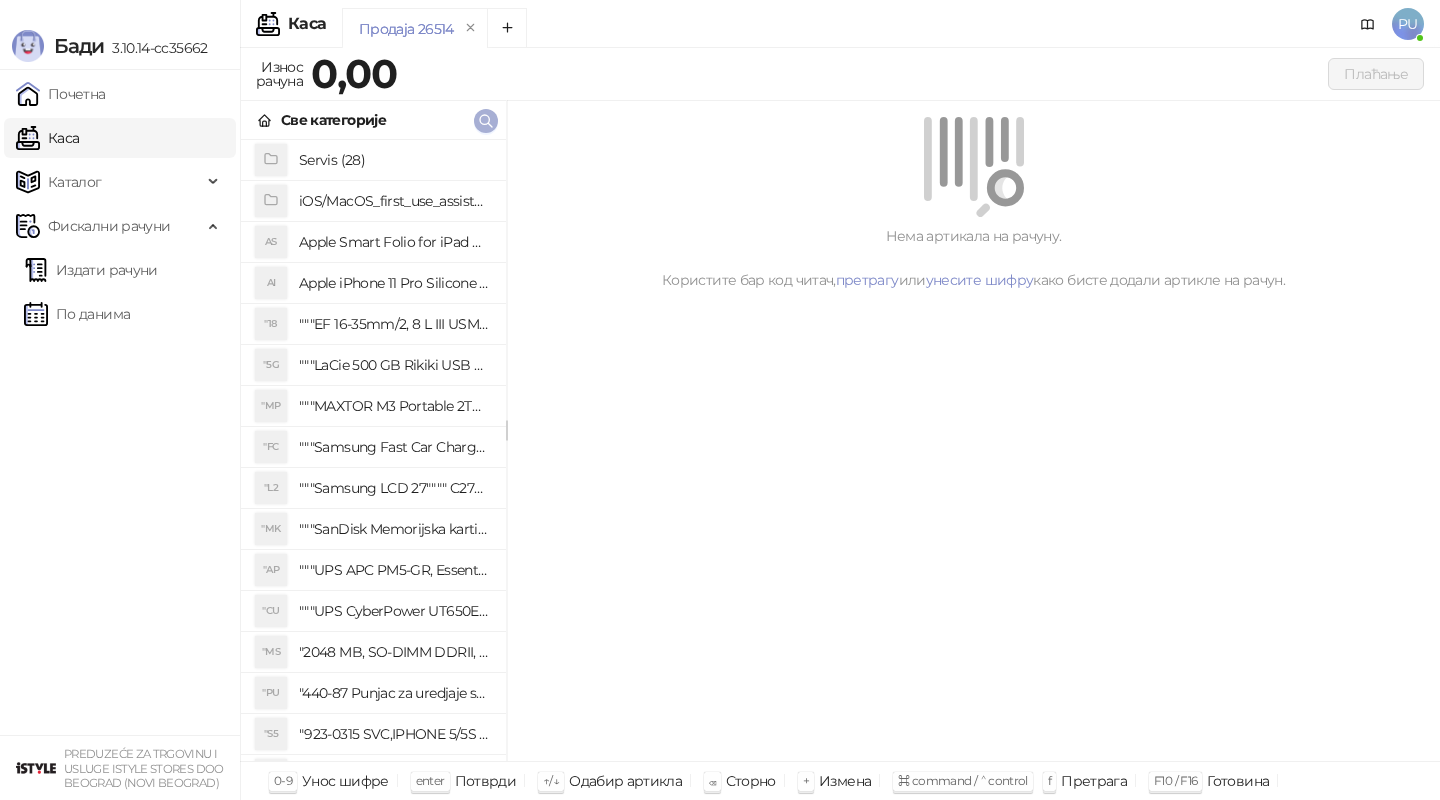 click 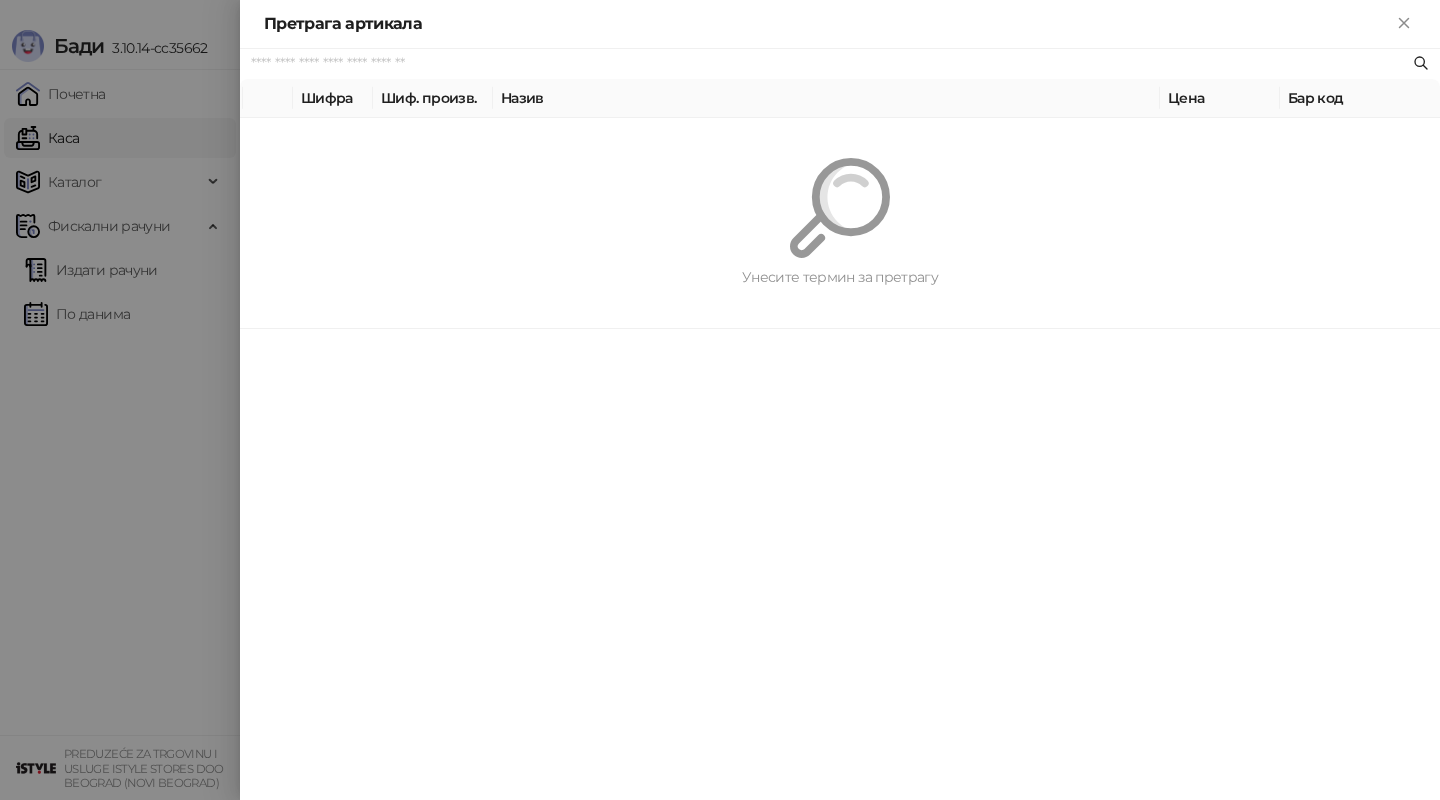 paste on "*********" 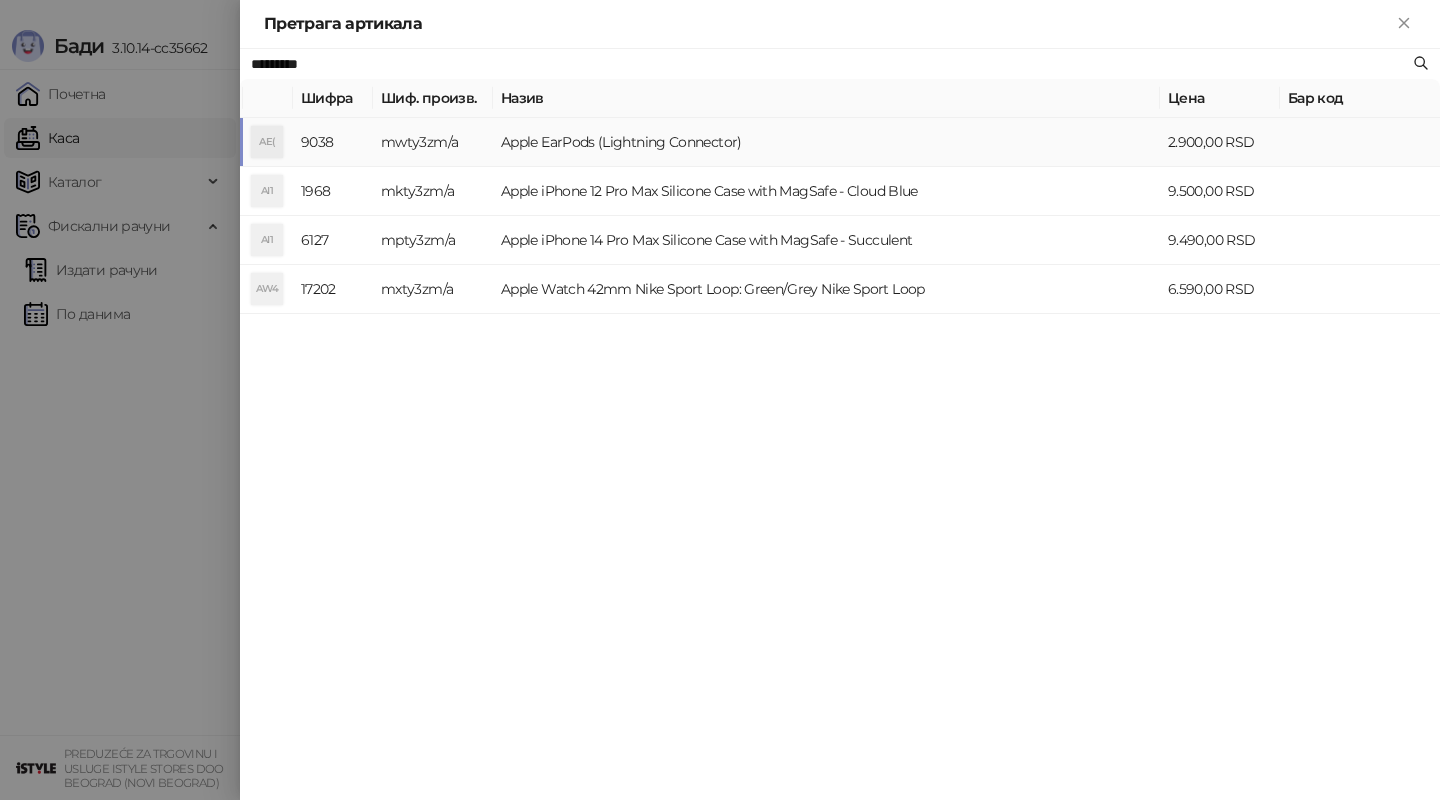 click on "Apple EarPods (Lightning Connector)" at bounding box center (826, 142) 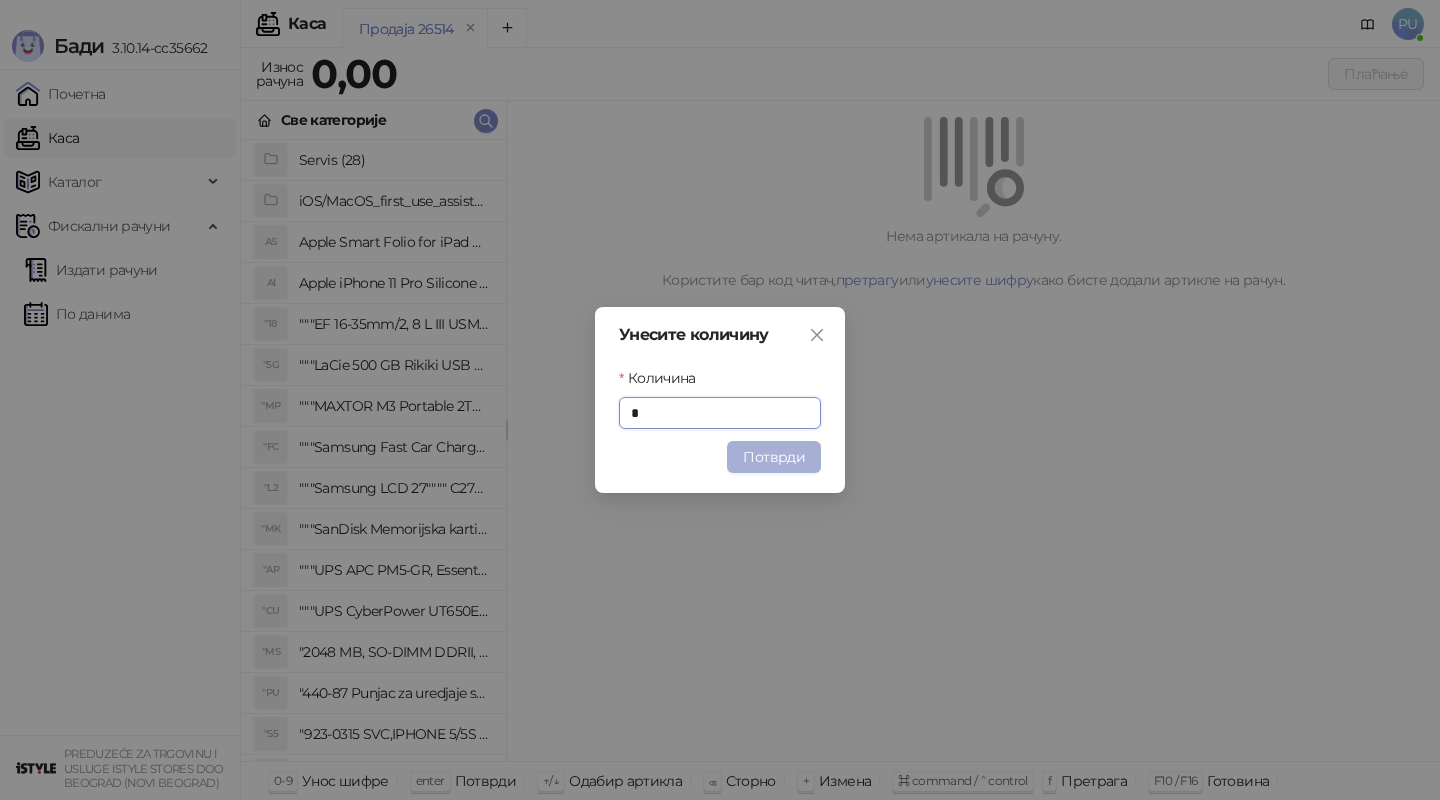 click on "Потврди" at bounding box center (774, 457) 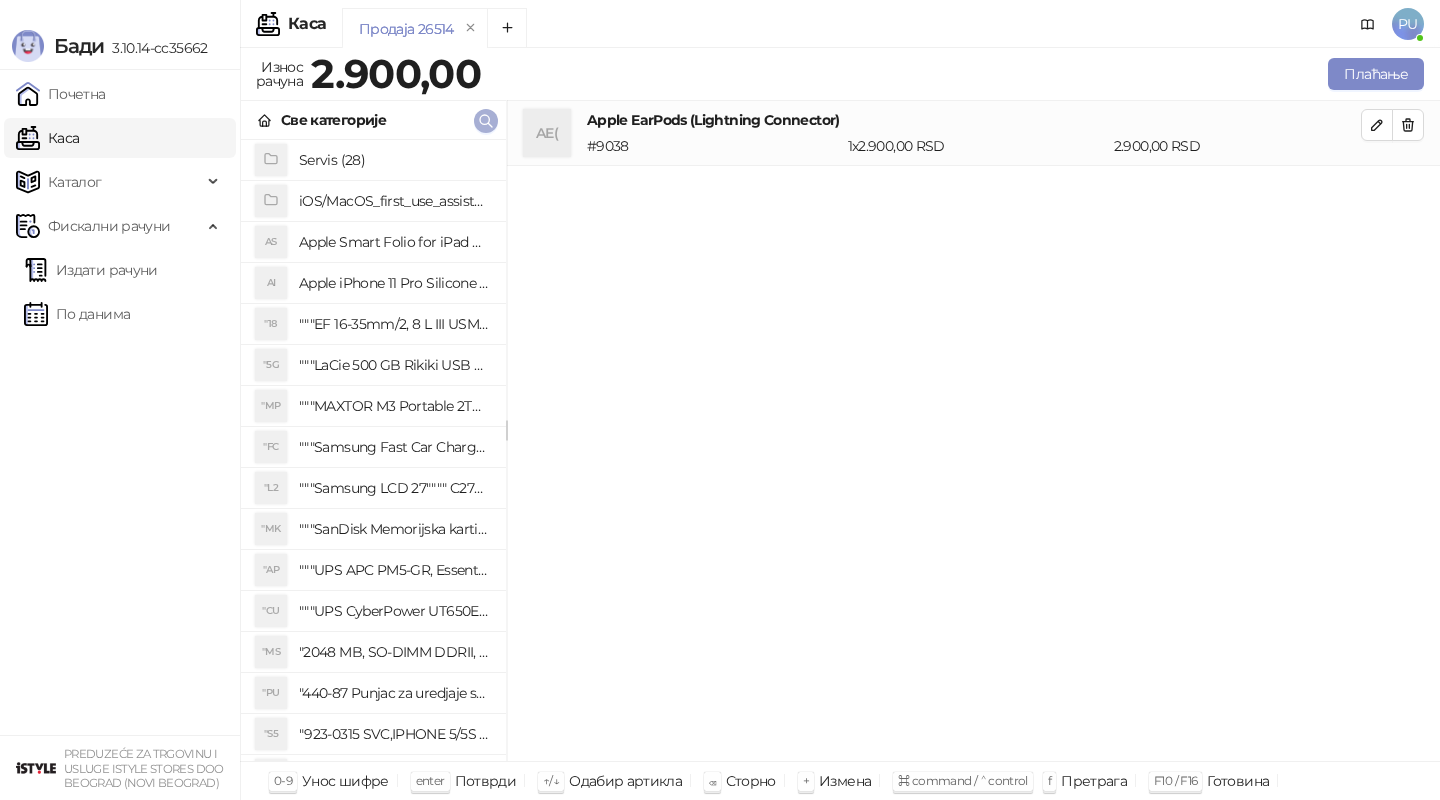 click at bounding box center (486, 121) 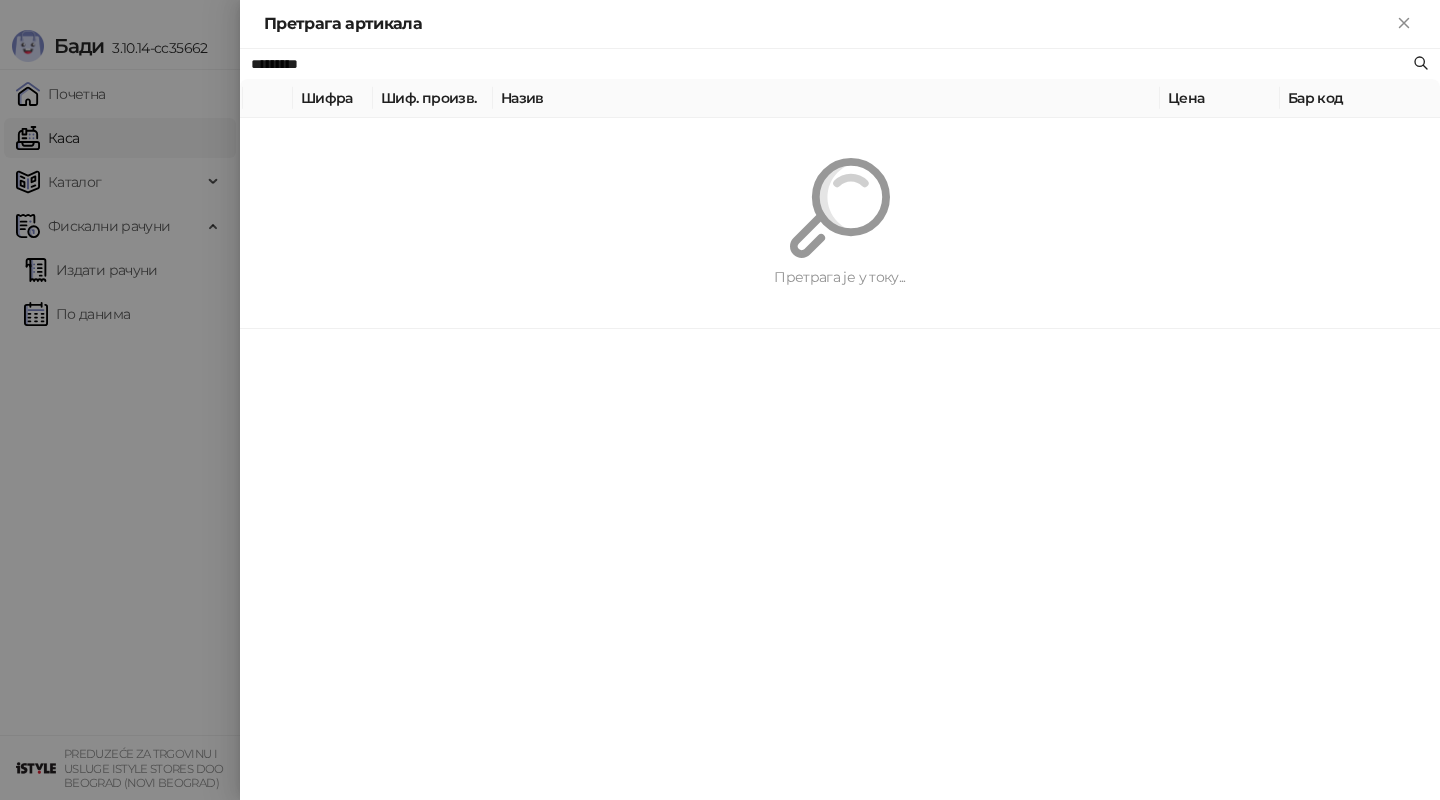 paste on "**********" 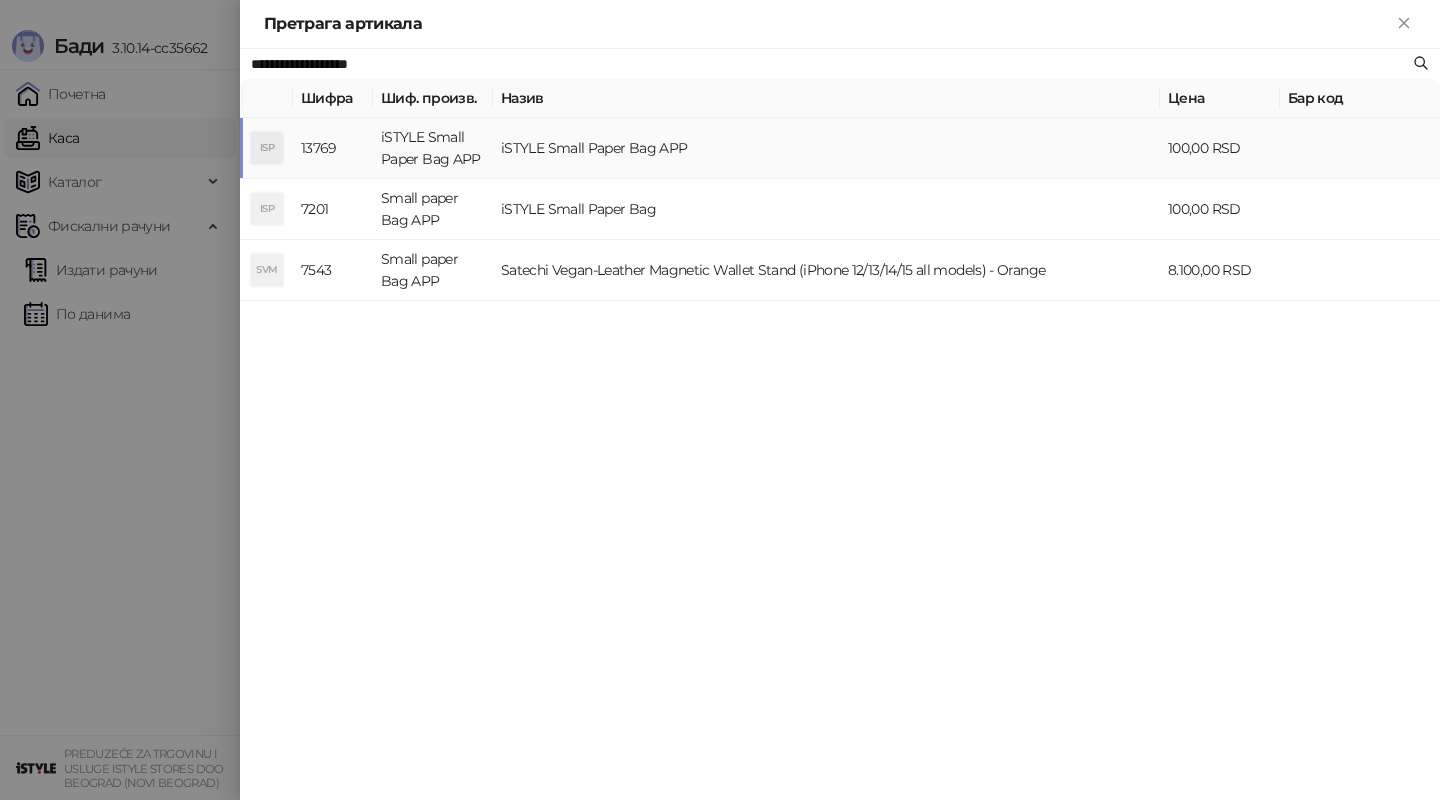 type on "**********" 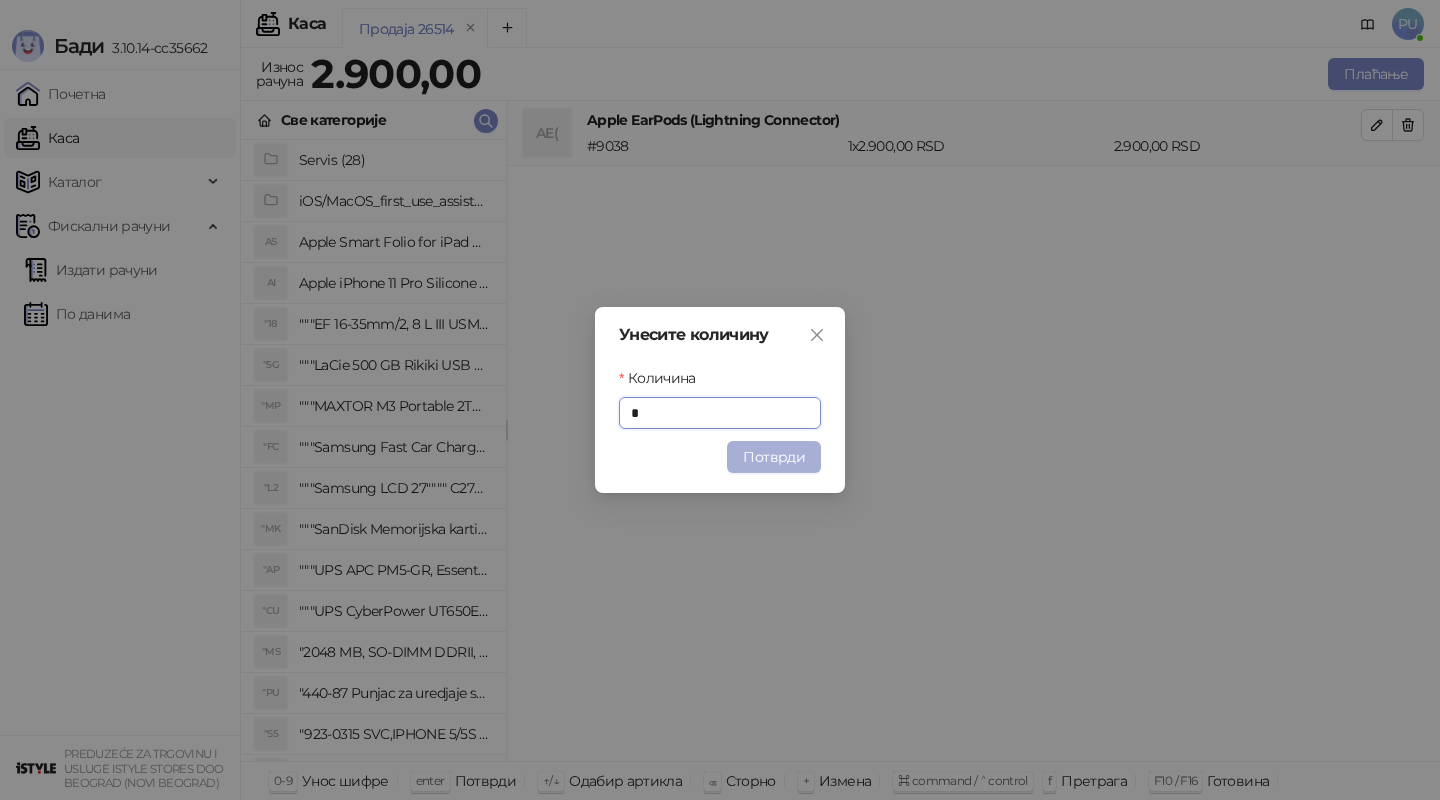 click on "Потврди" at bounding box center [774, 457] 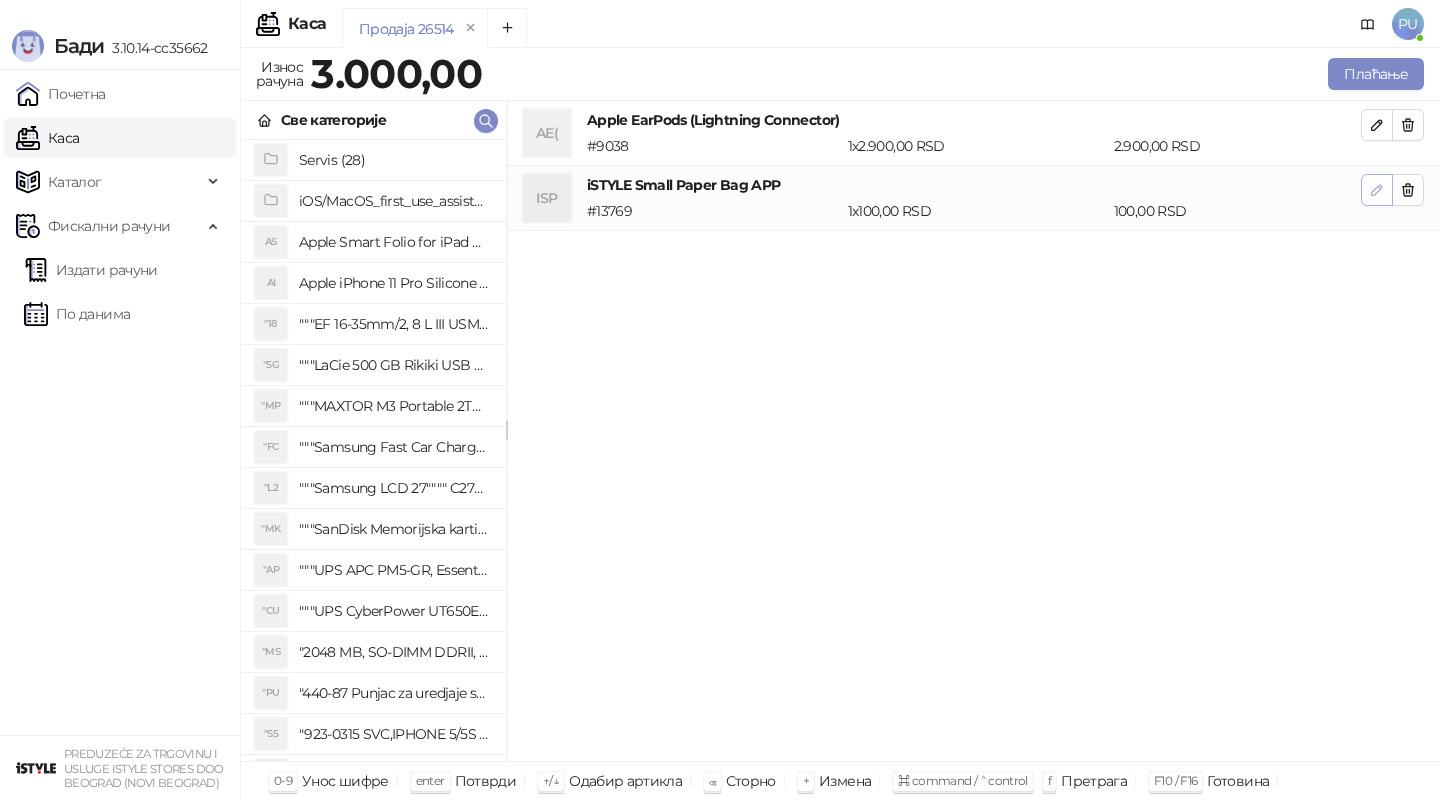 click 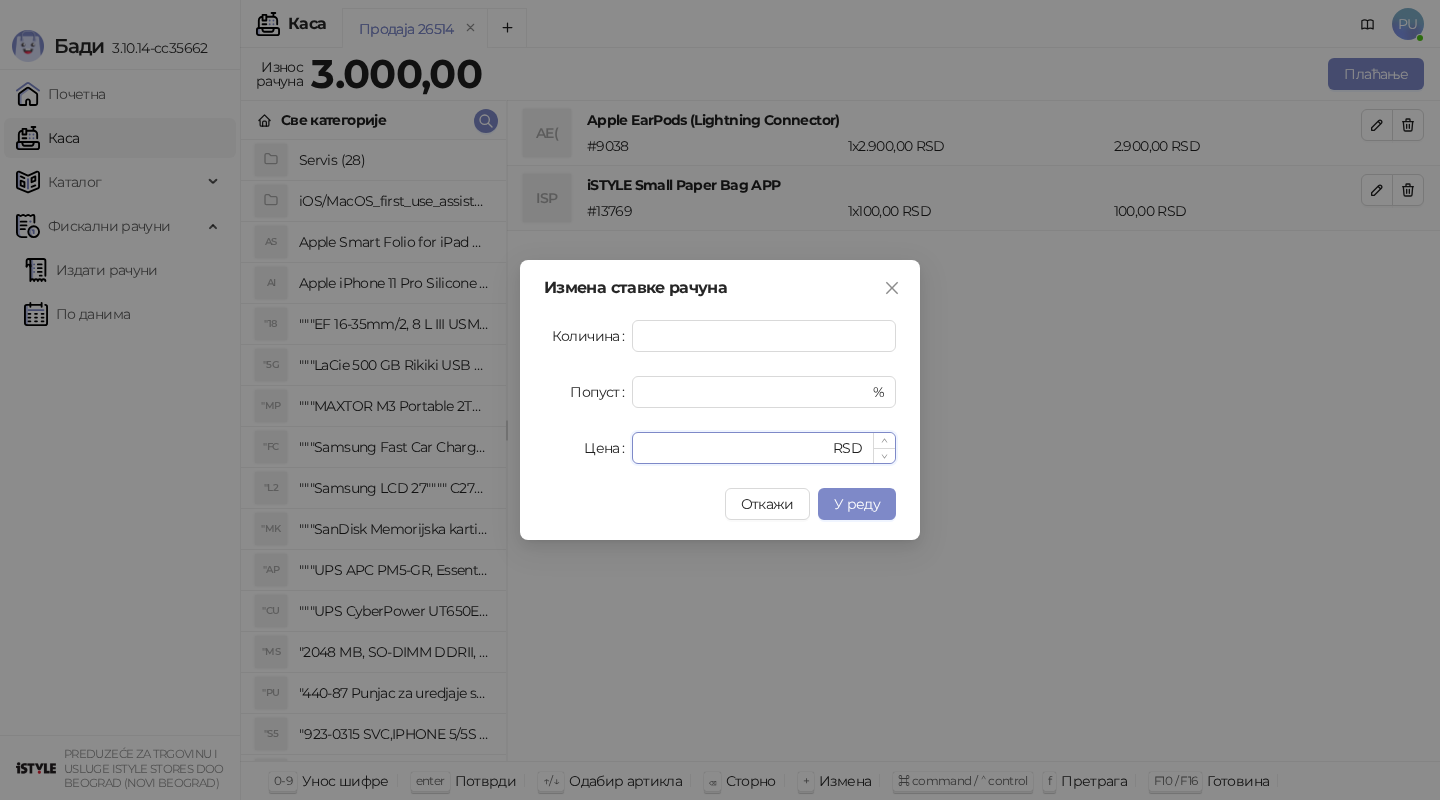 click on "***" at bounding box center [736, 448] 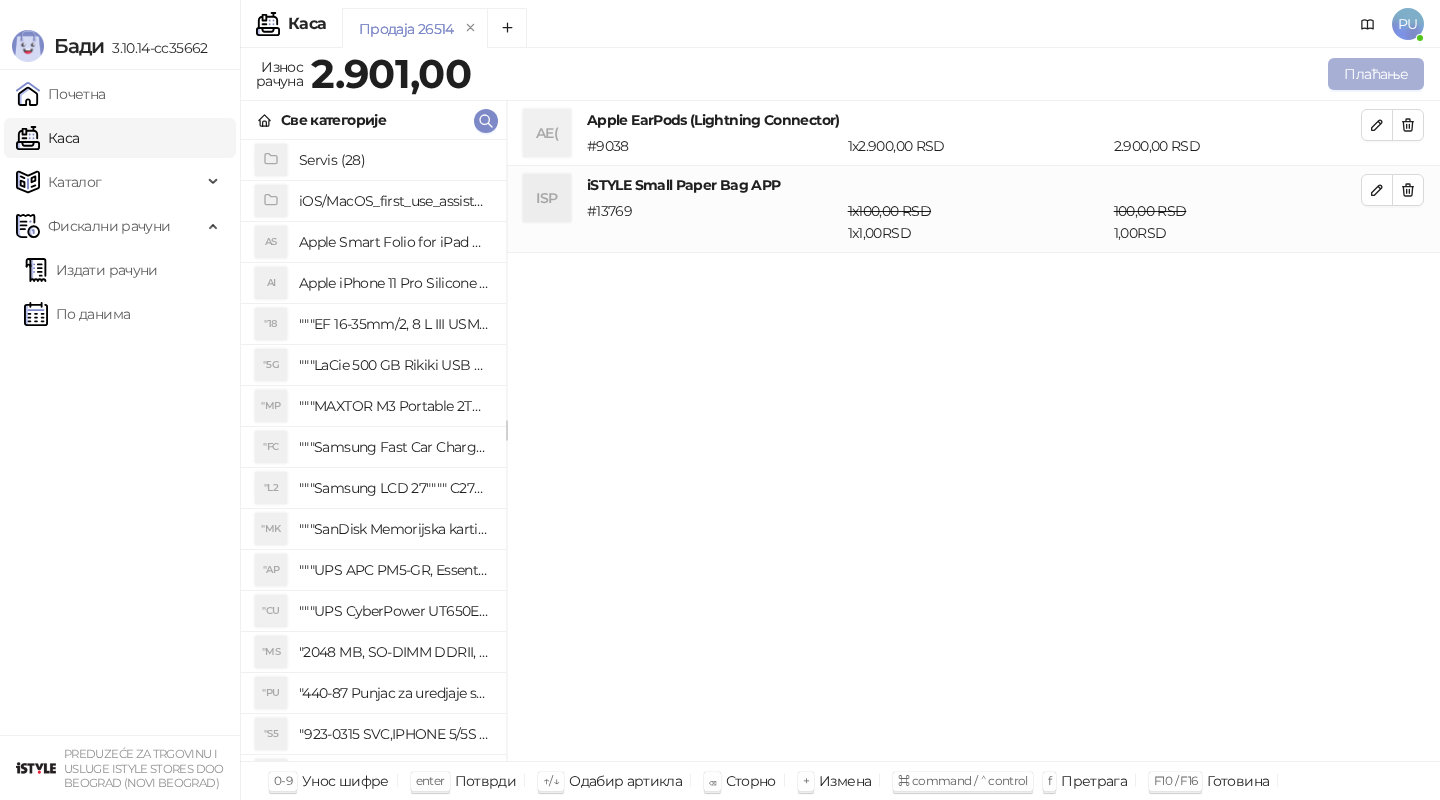 click on "Плаћање" at bounding box center [1376, 74] 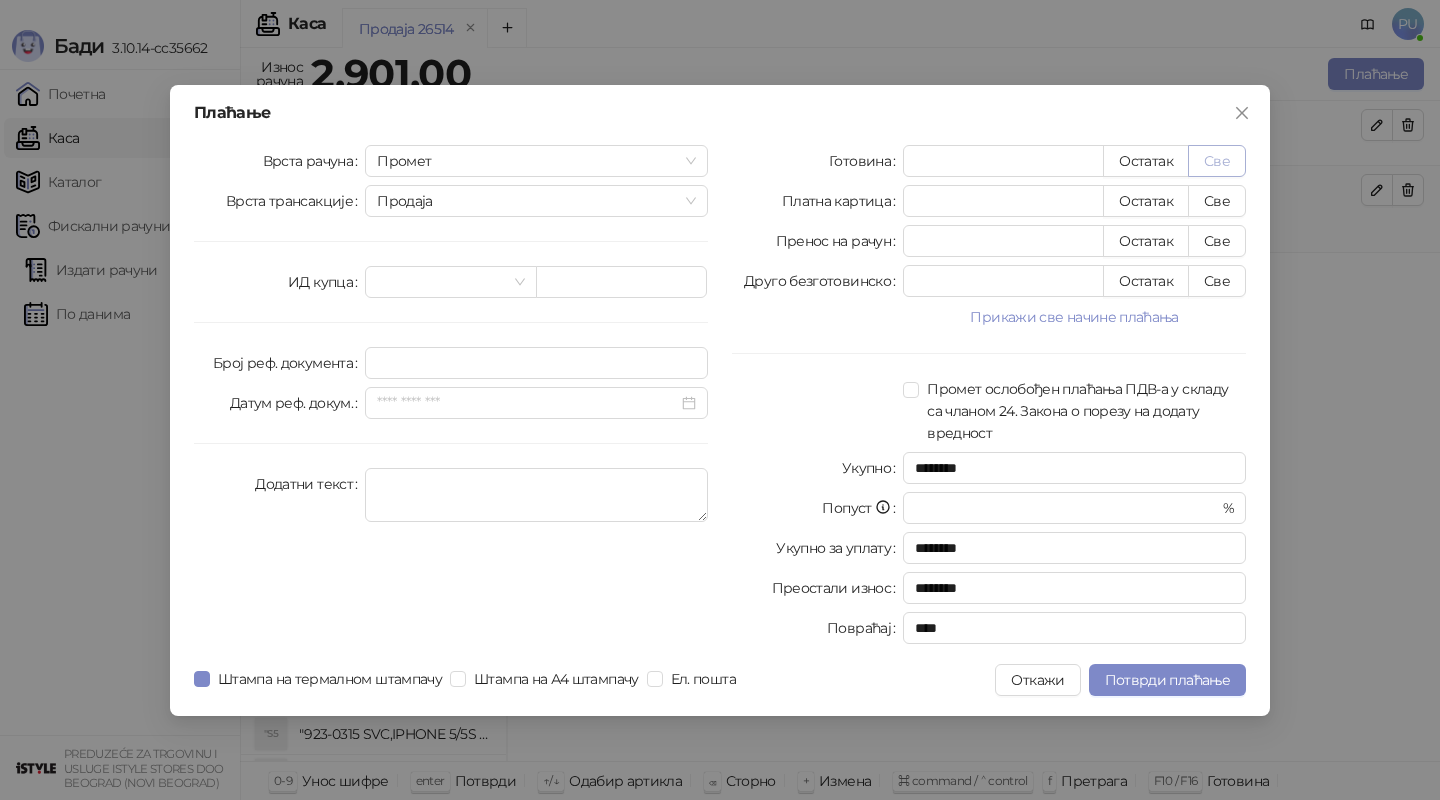 click on "Све" at bounding box center [1217, 161] 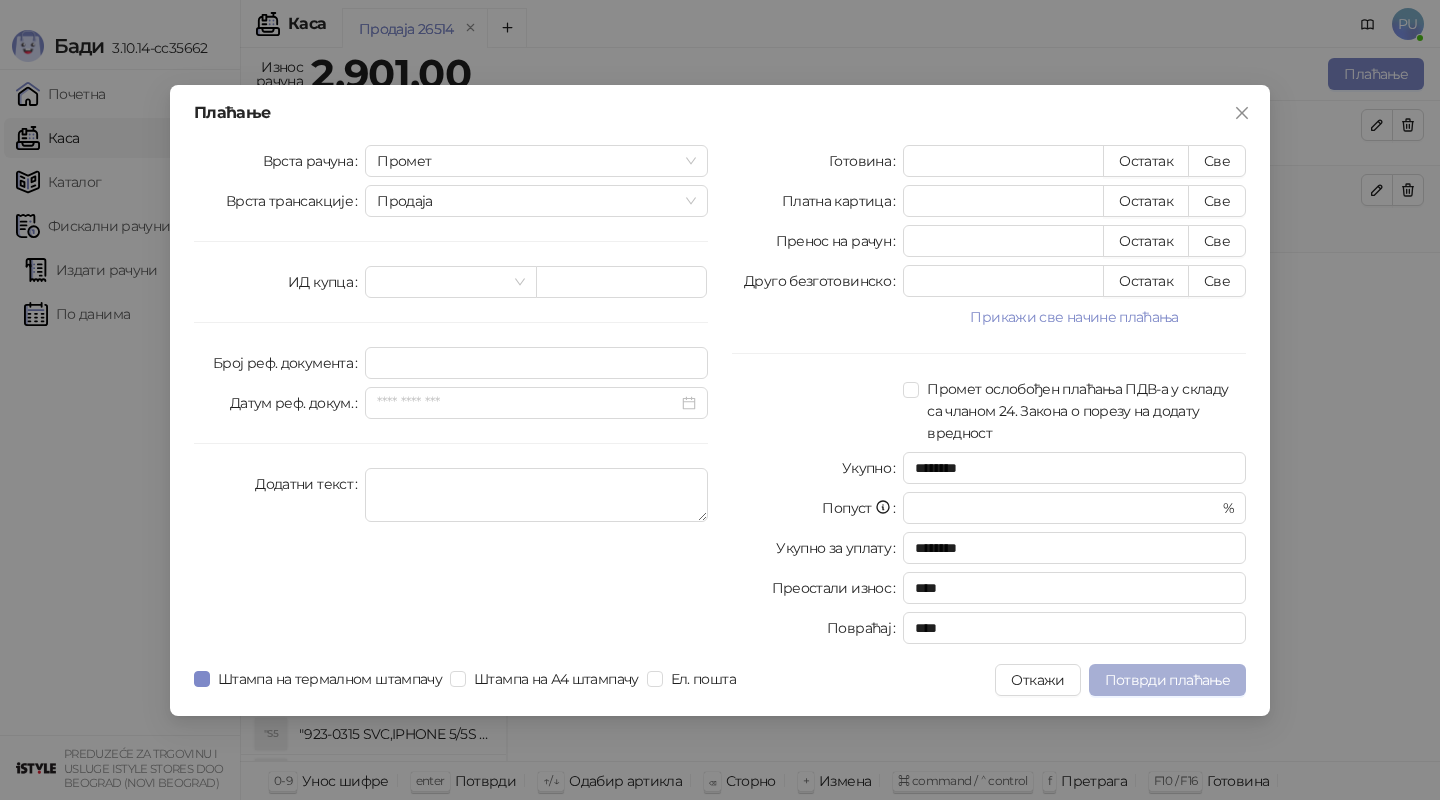 click on "Потврди плаћање" at bounding box center (1167, 680) 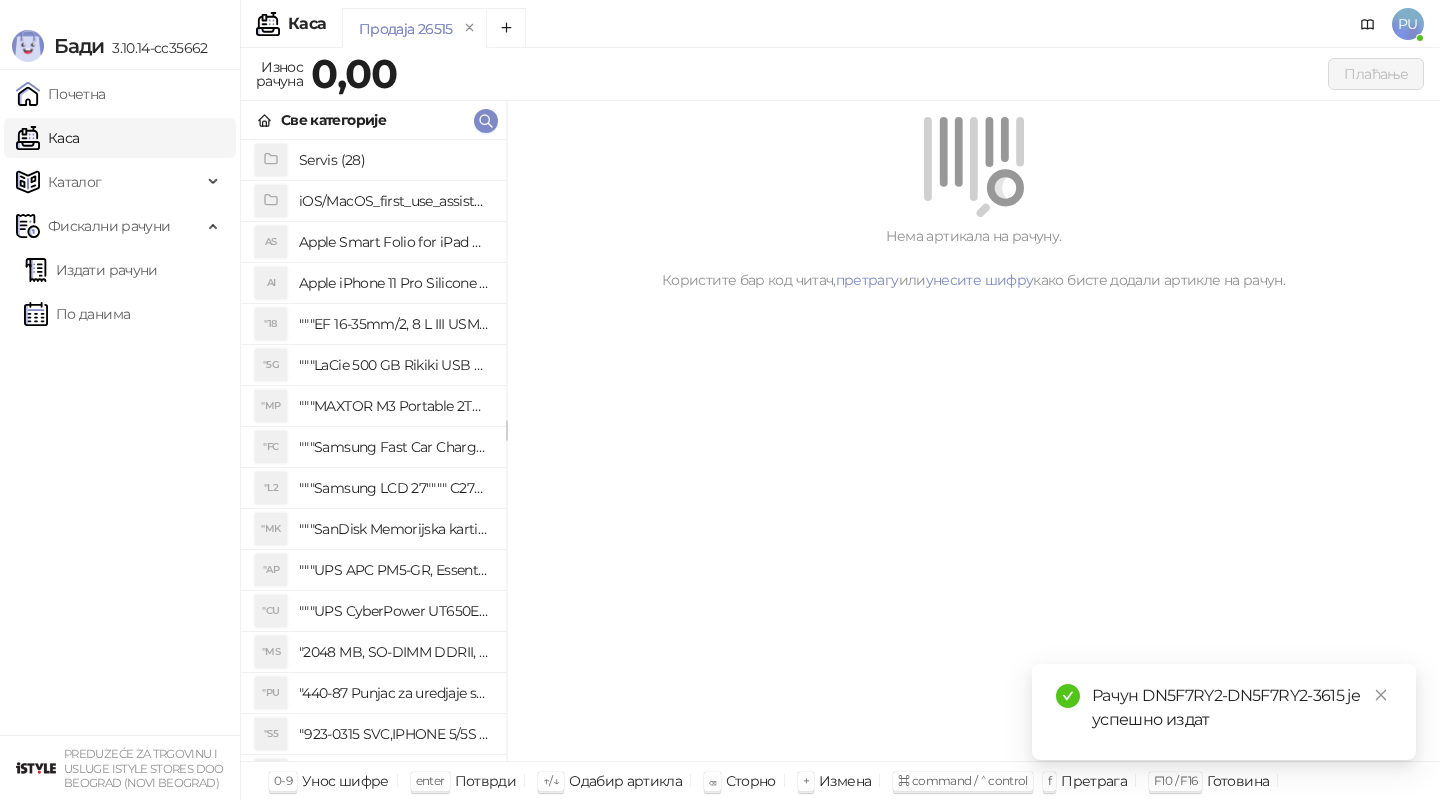 click on "Каса" at bounding box center [47, 138] 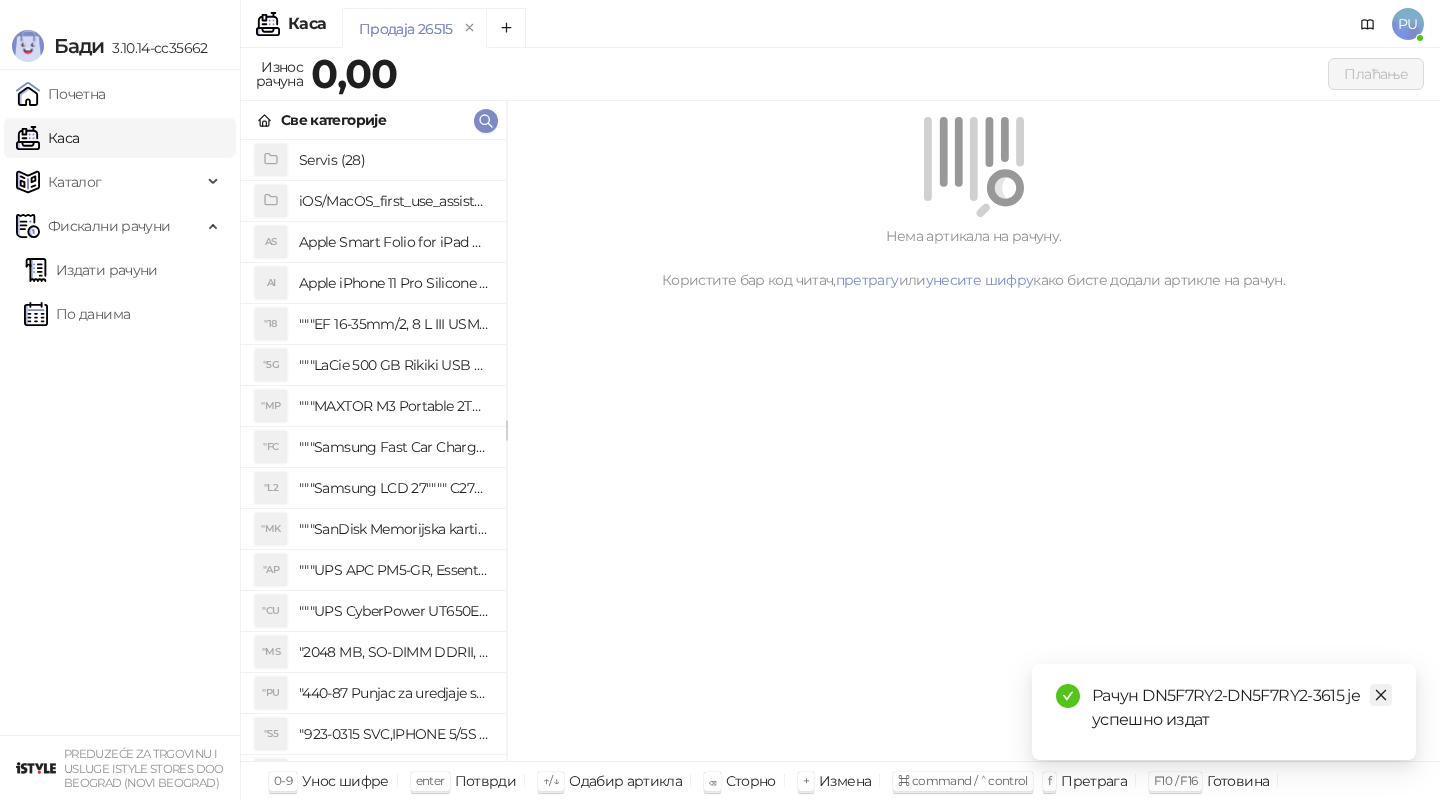 click 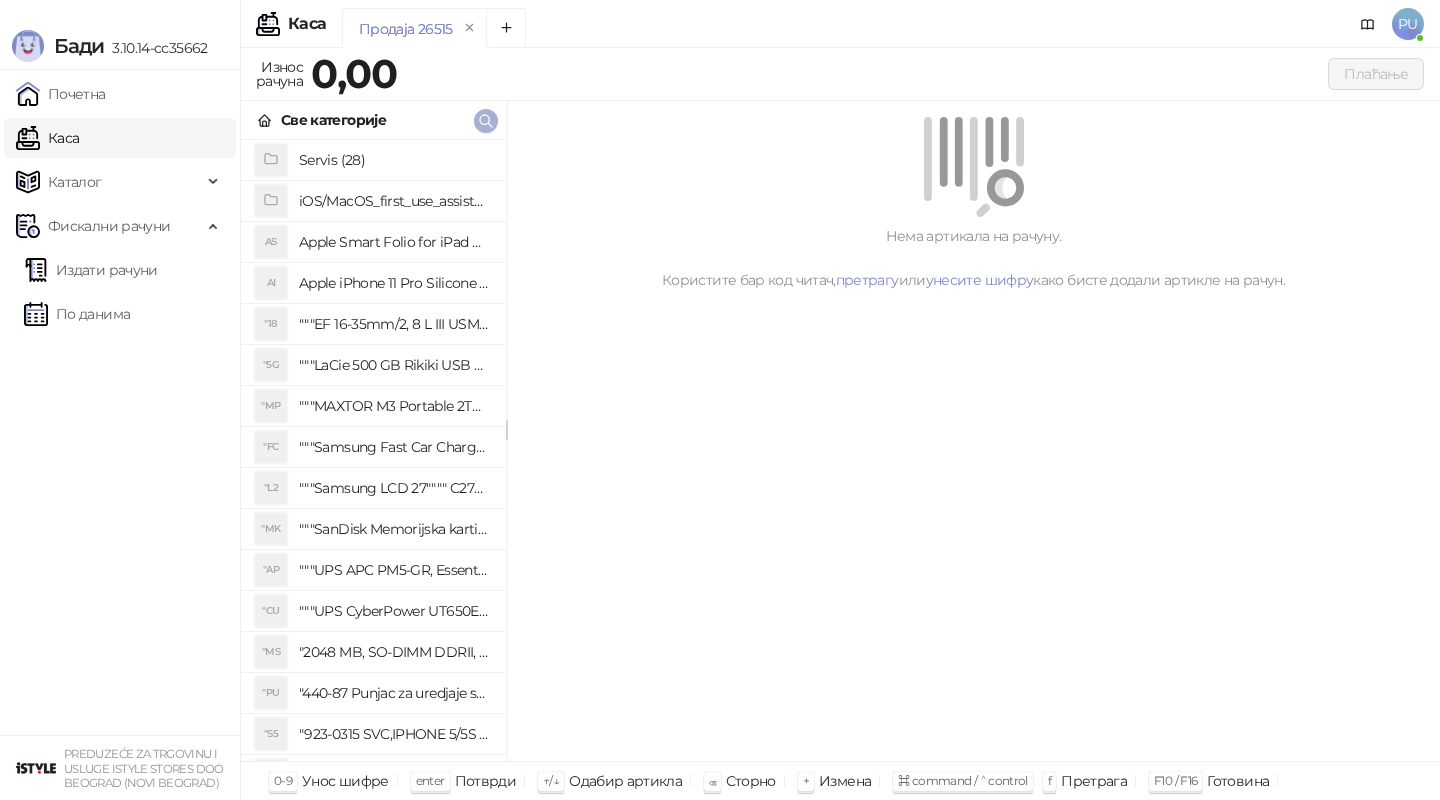 click at bounding box center (486, 121) 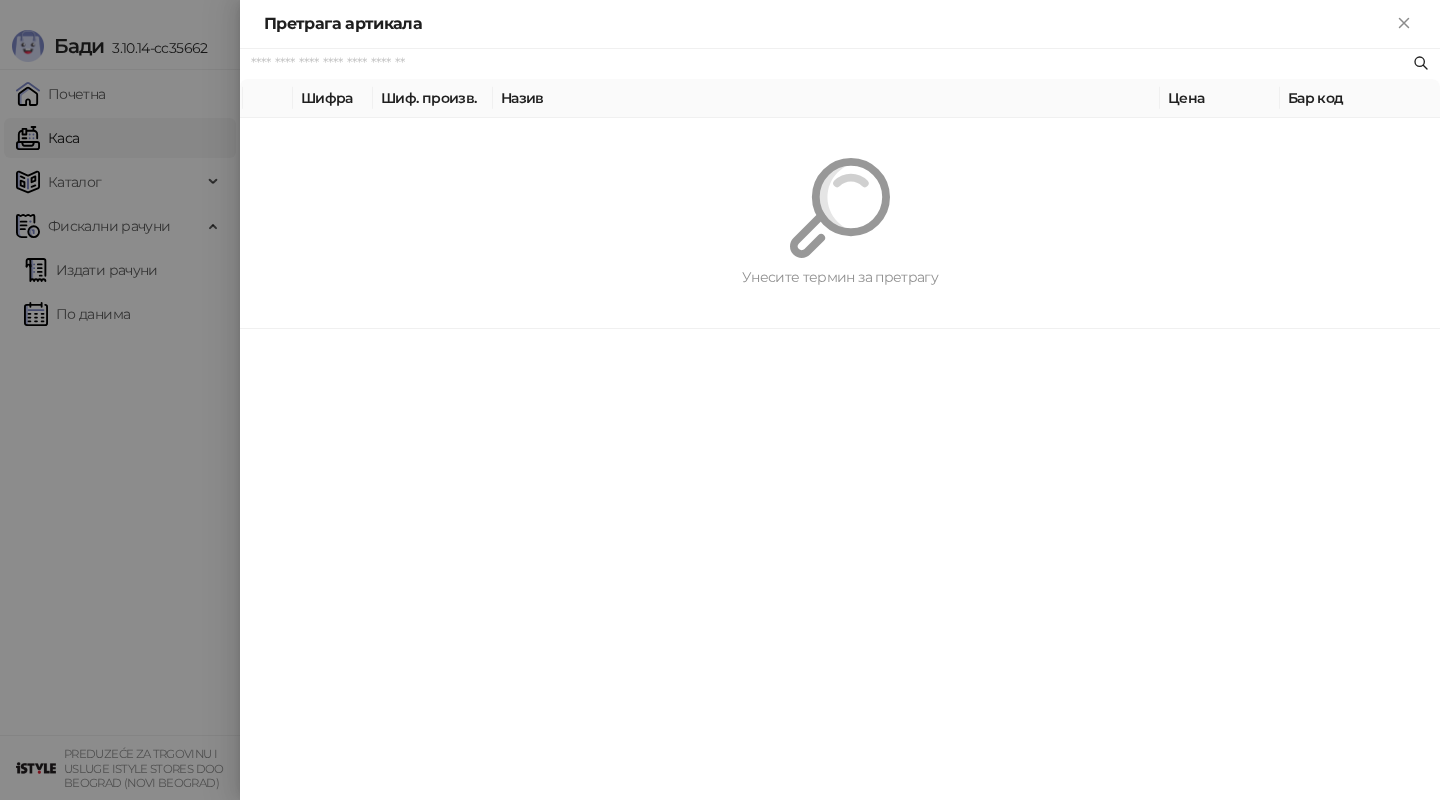 paste on "*********" 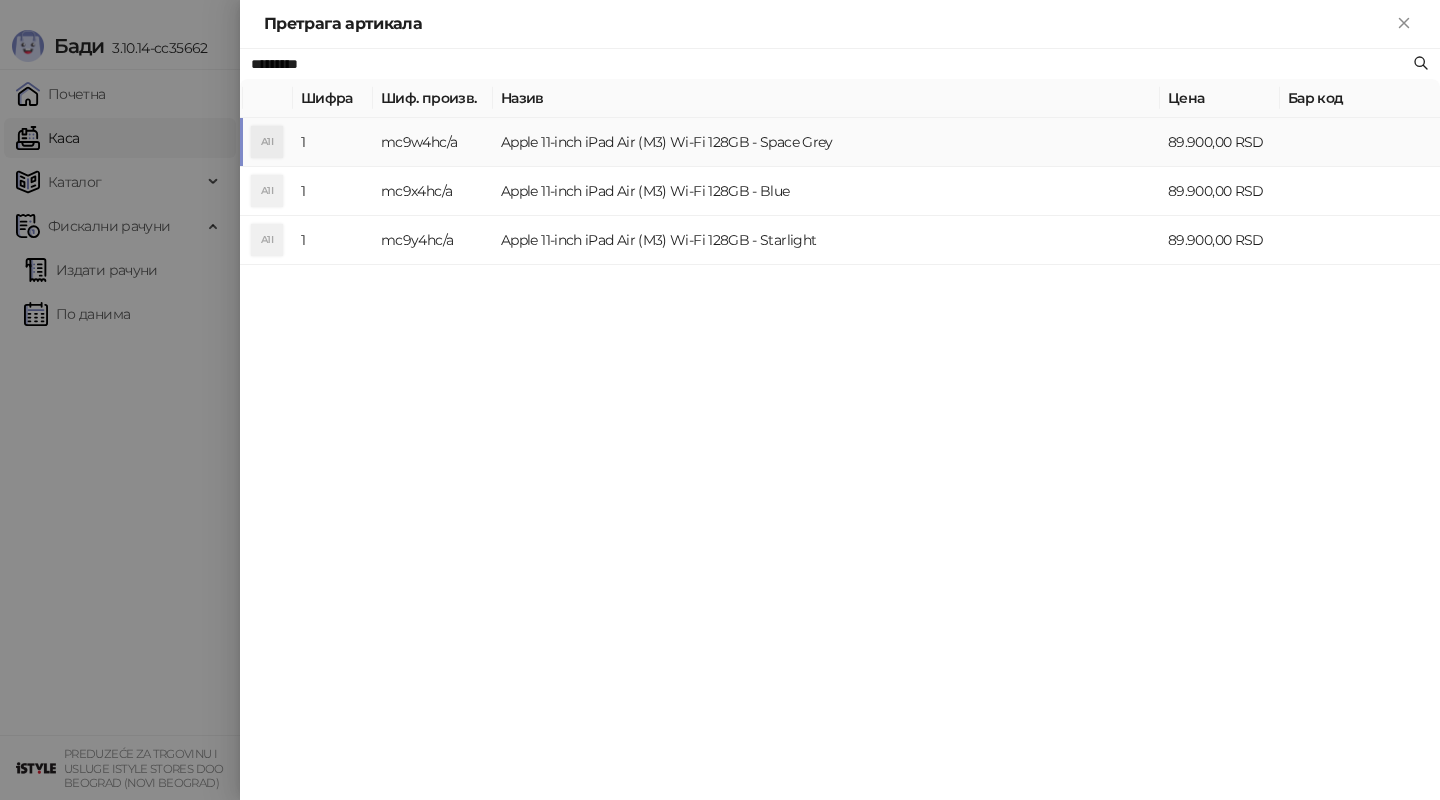 type on "*********" 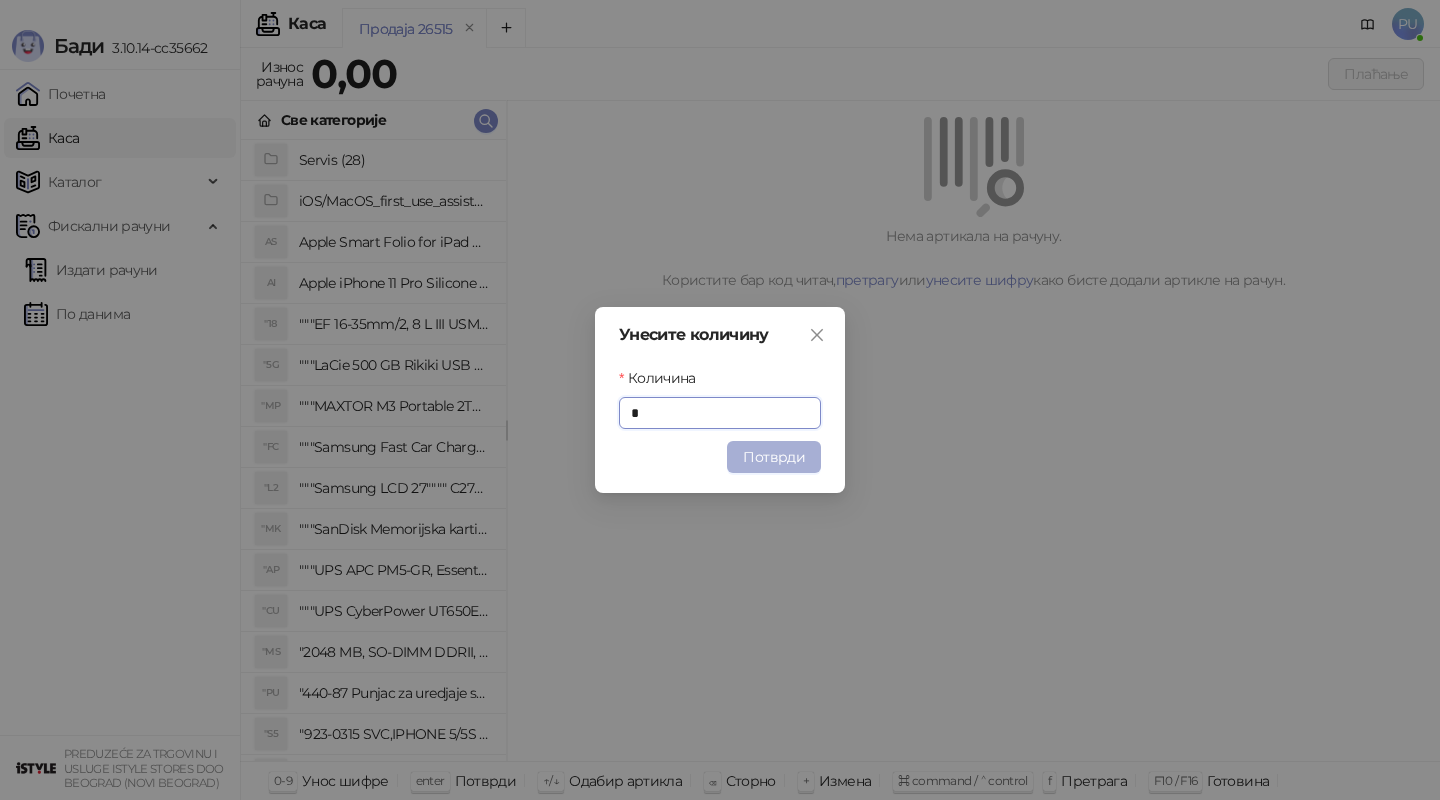 click on "Потврди" at bounding box center [774, 457] 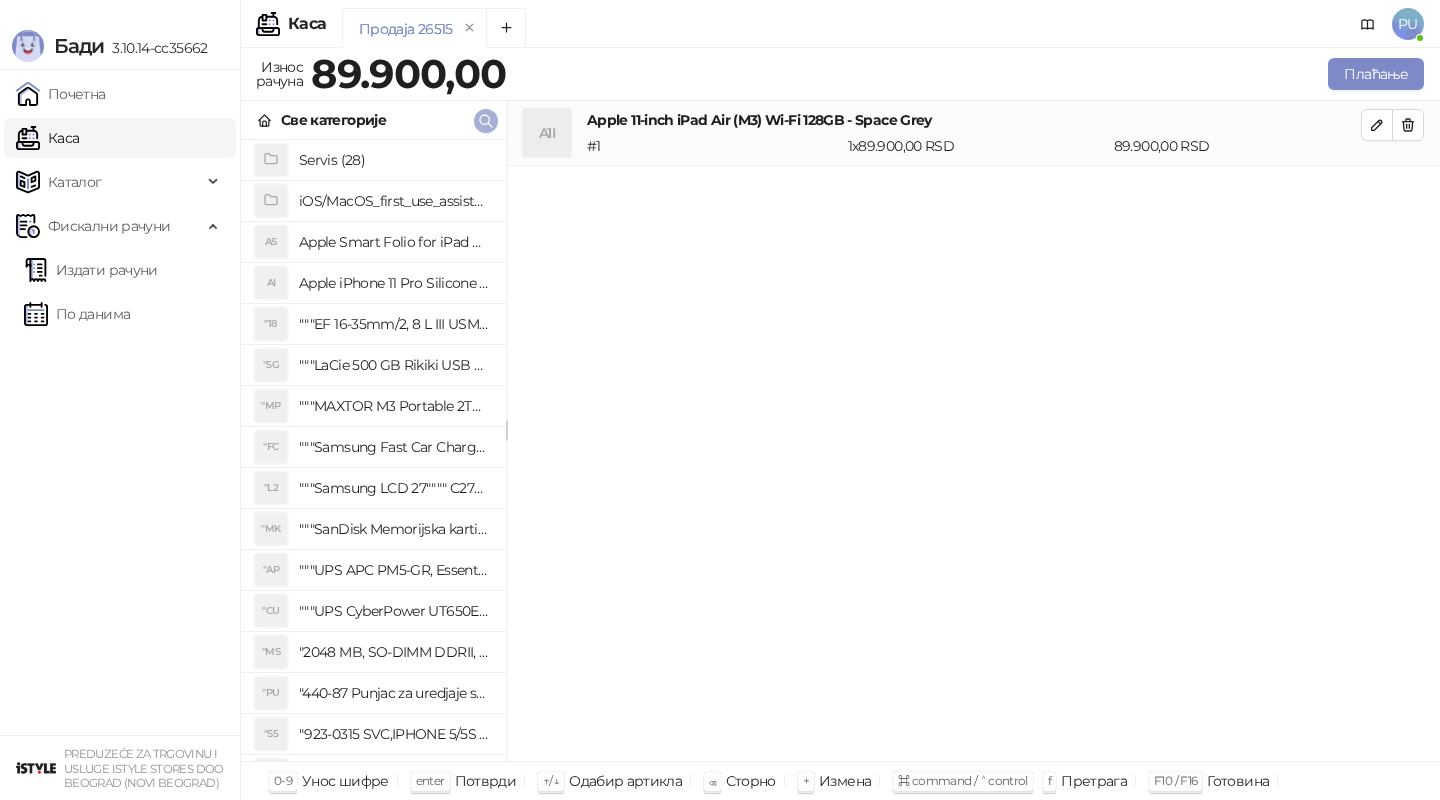 click 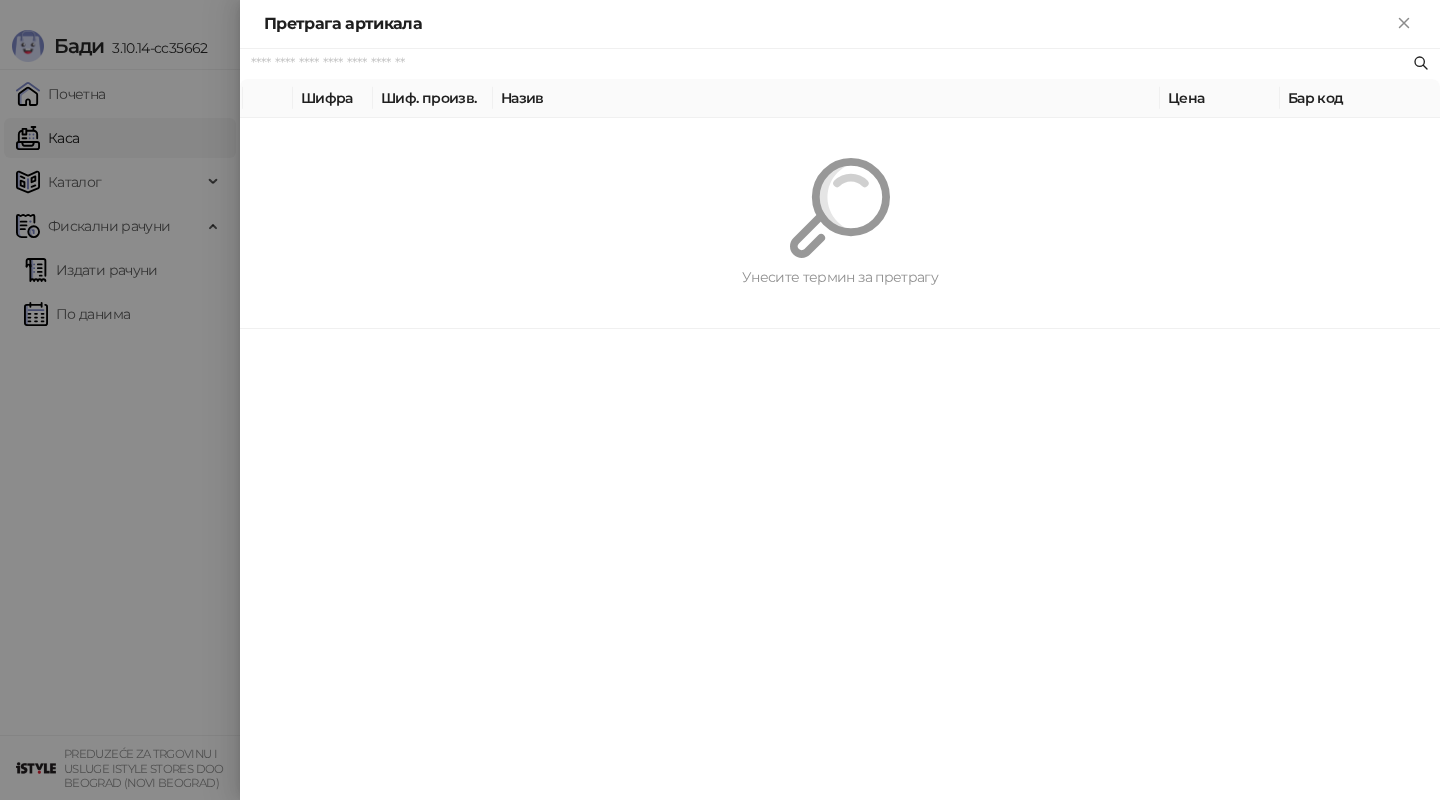 paste on "*********" 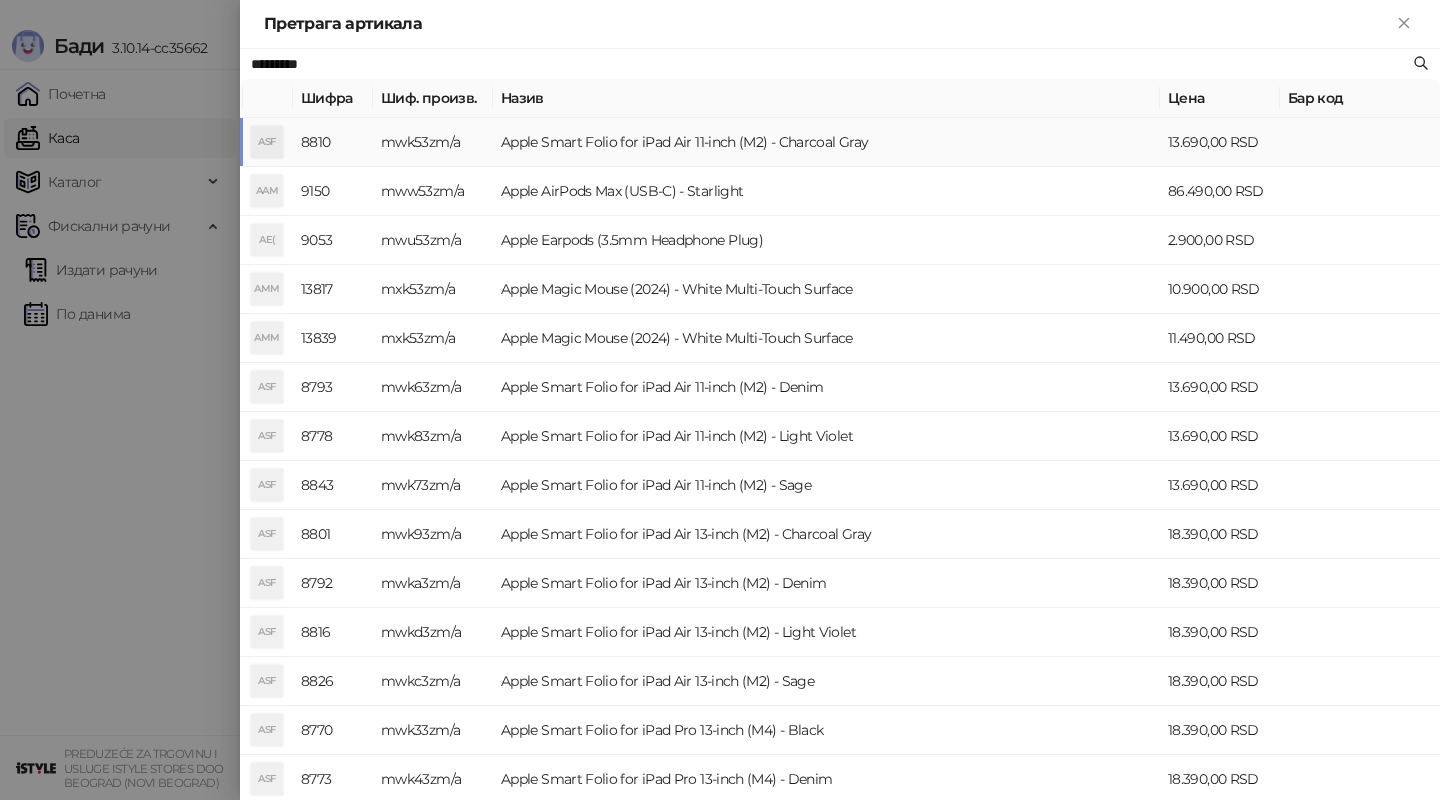 click on "Apple Smart Folio for iPad Air 11-inch (M2) - Charcoal Gray" at bounding box center [826, 142] 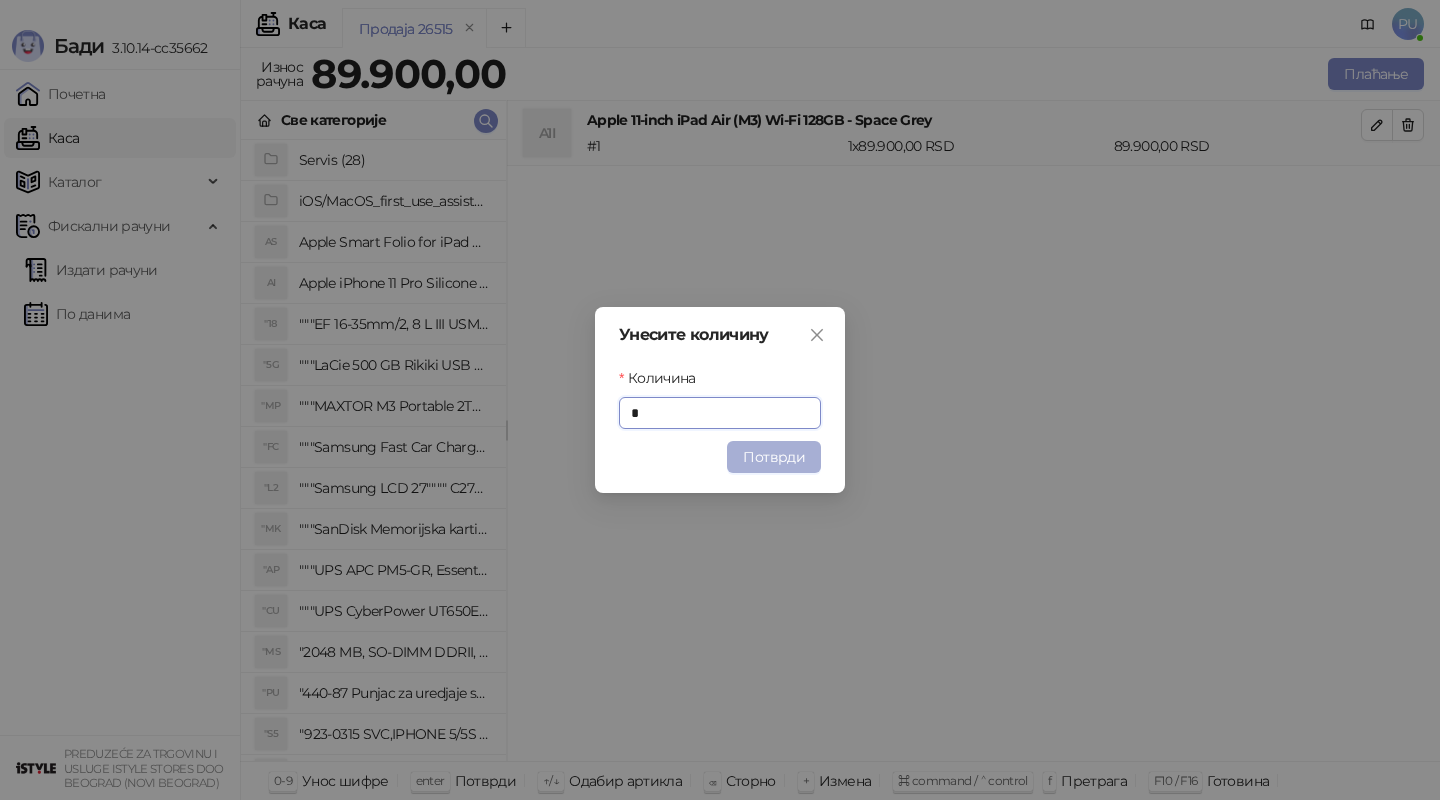 click on "Потврди" at bounding box center (774, 457) 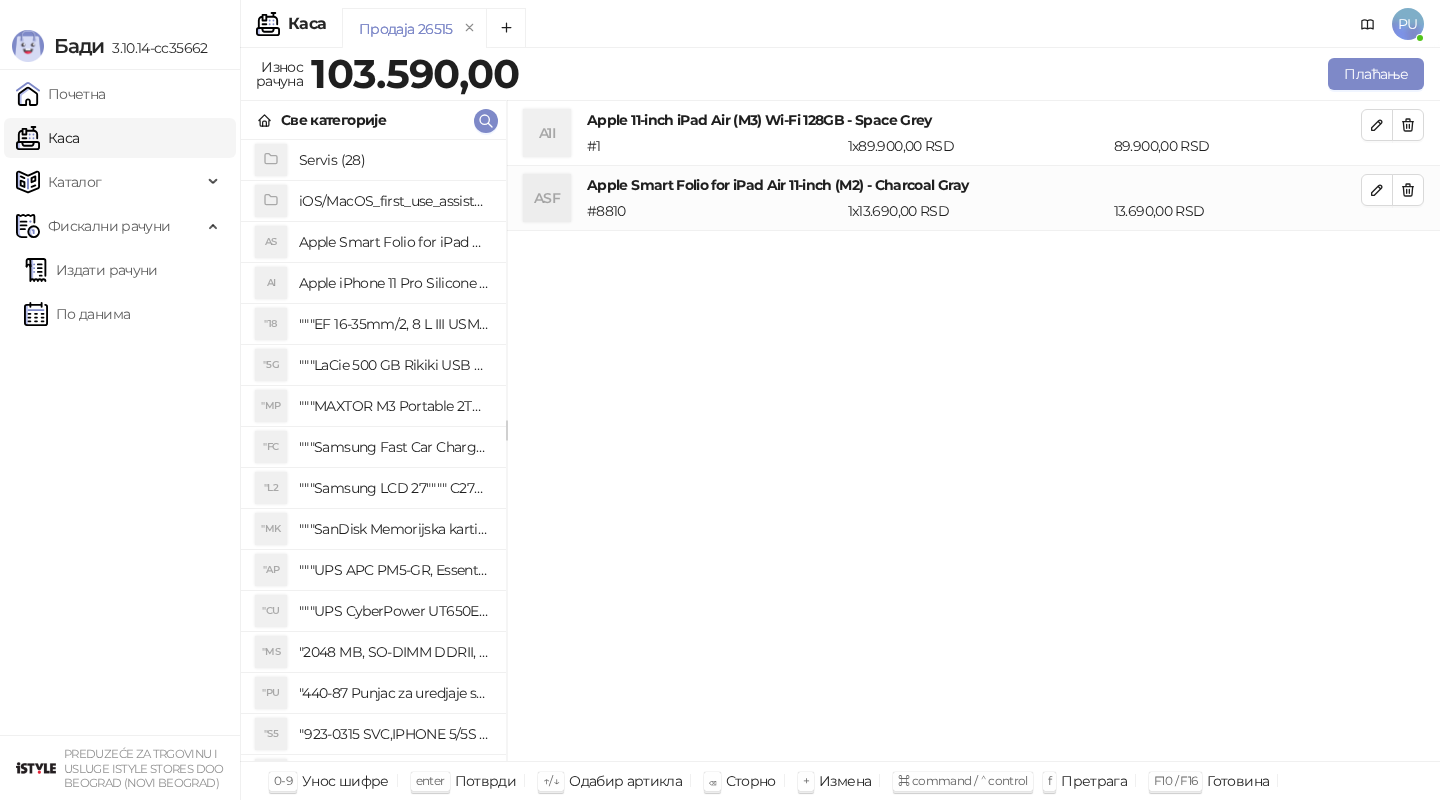 click on "Продаја 26515" at bounding box center [823, 31] 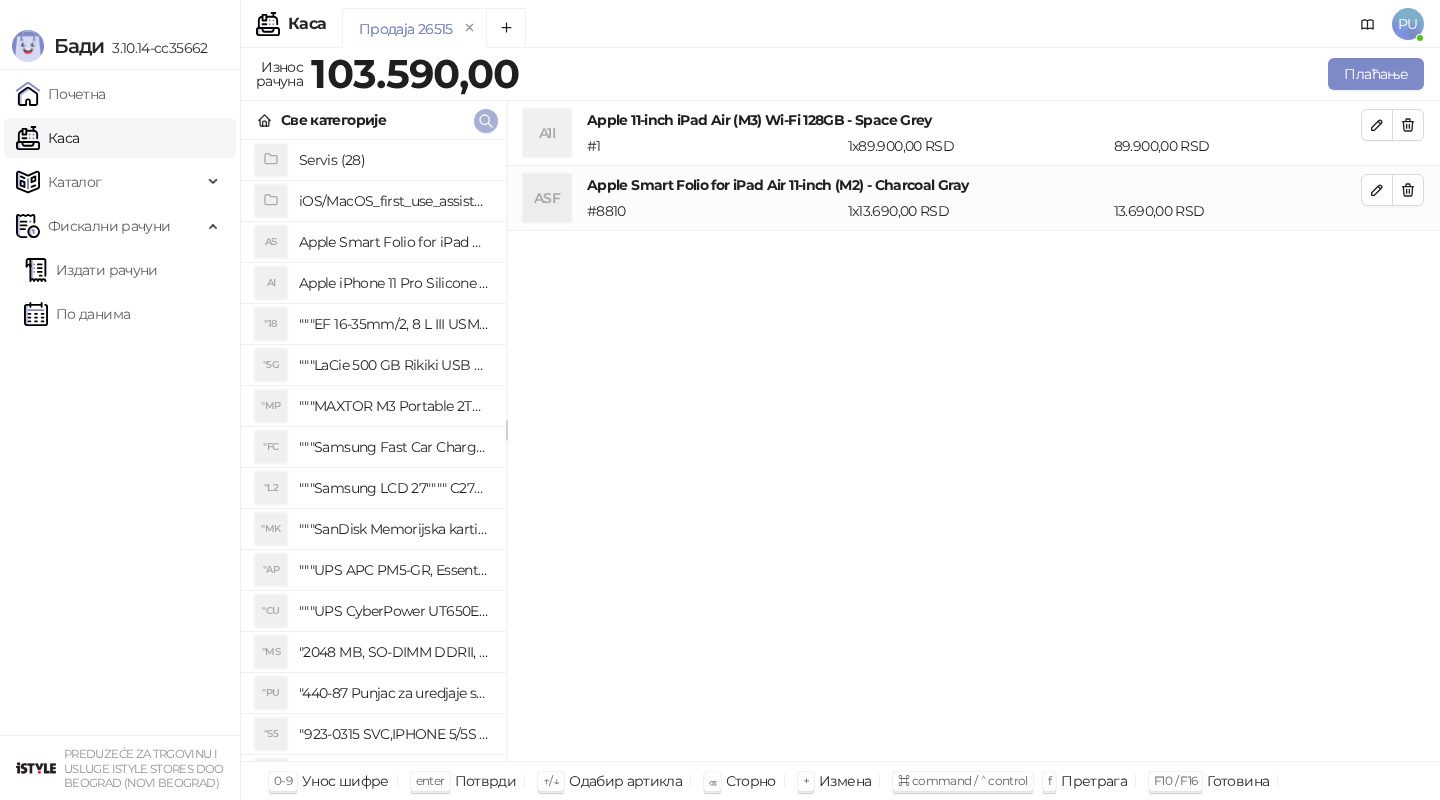 click 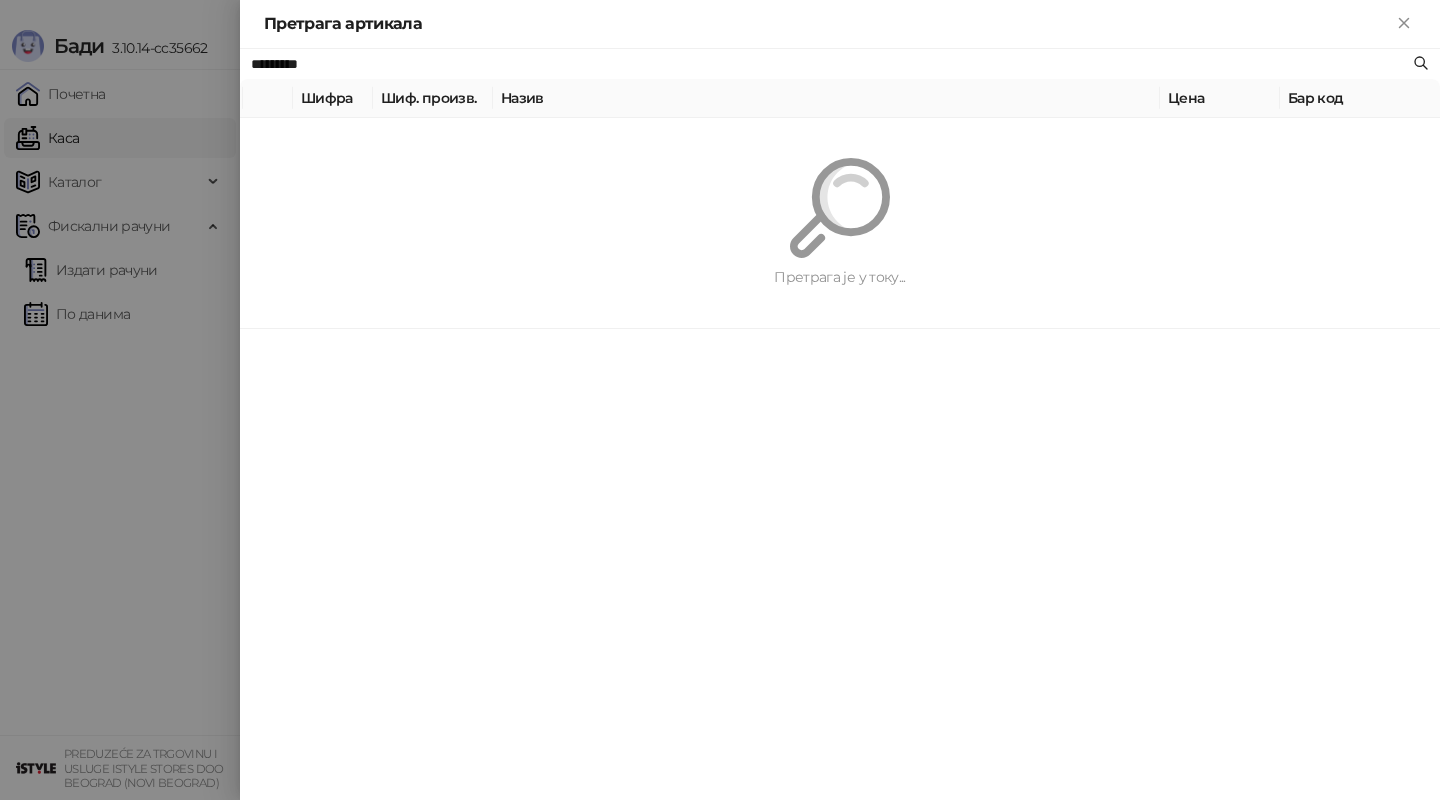 paste on "**********" 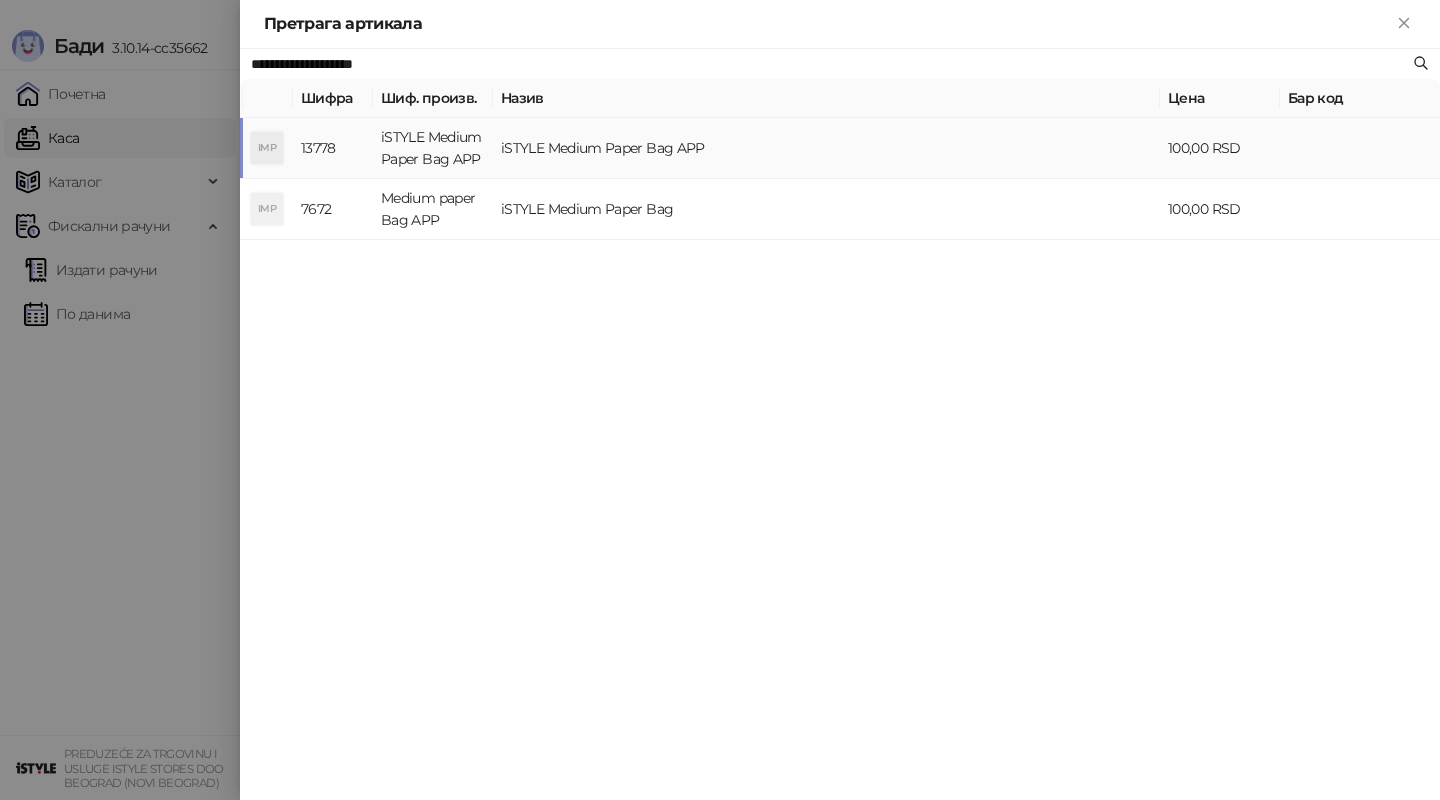 type on "**********" 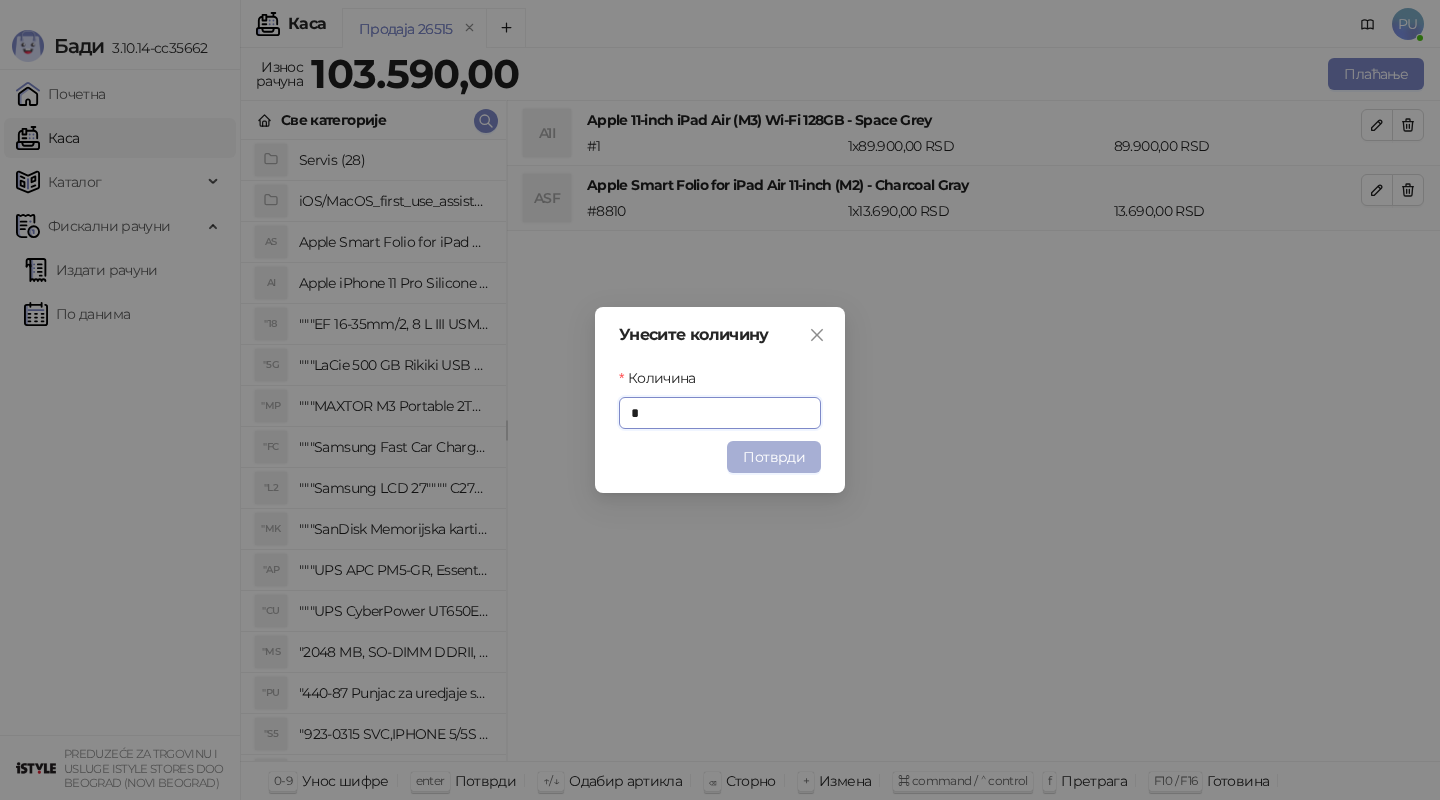 click on "Потврди" at bounding box center [774, 457] 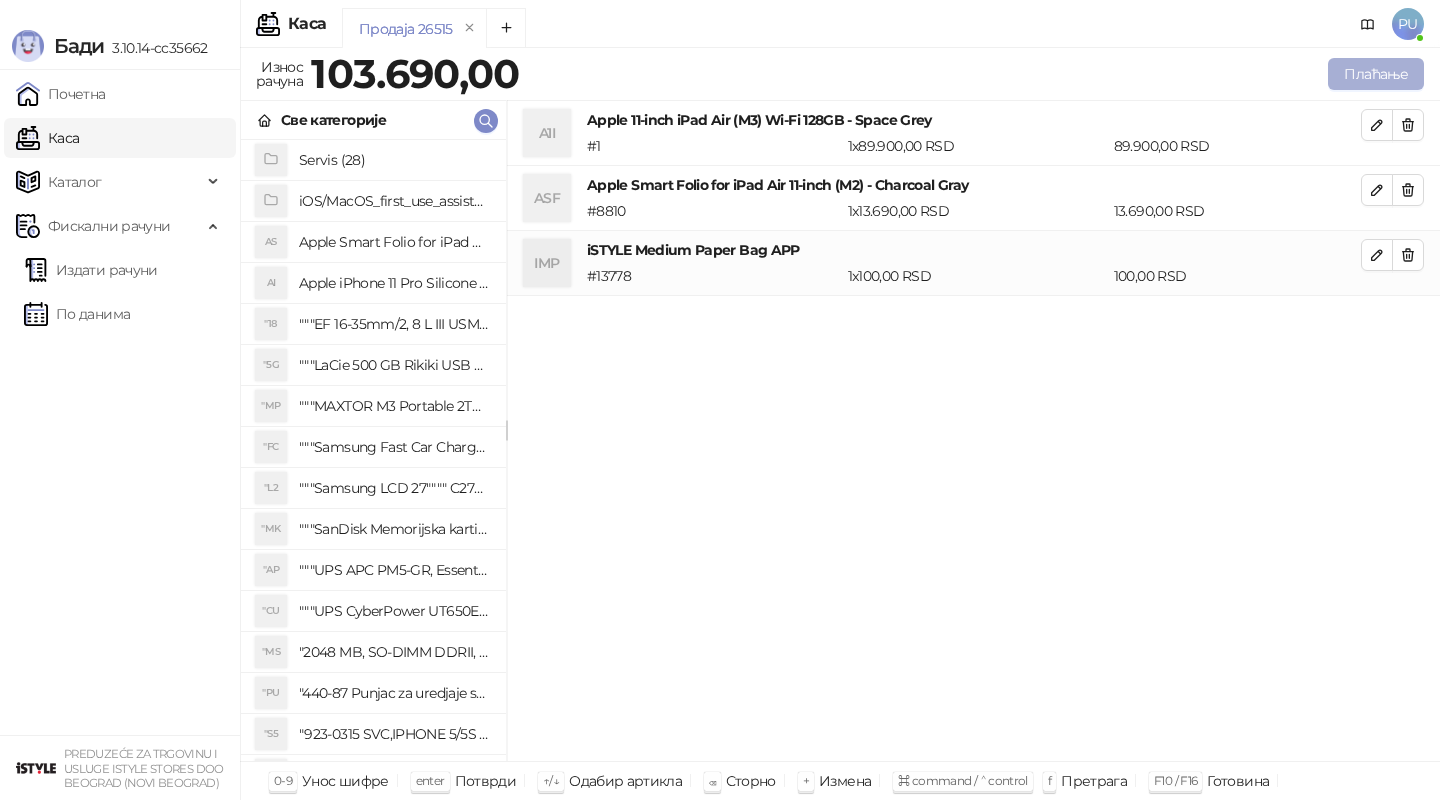 click on "Плаћање" at bounding box center [1376, 74] 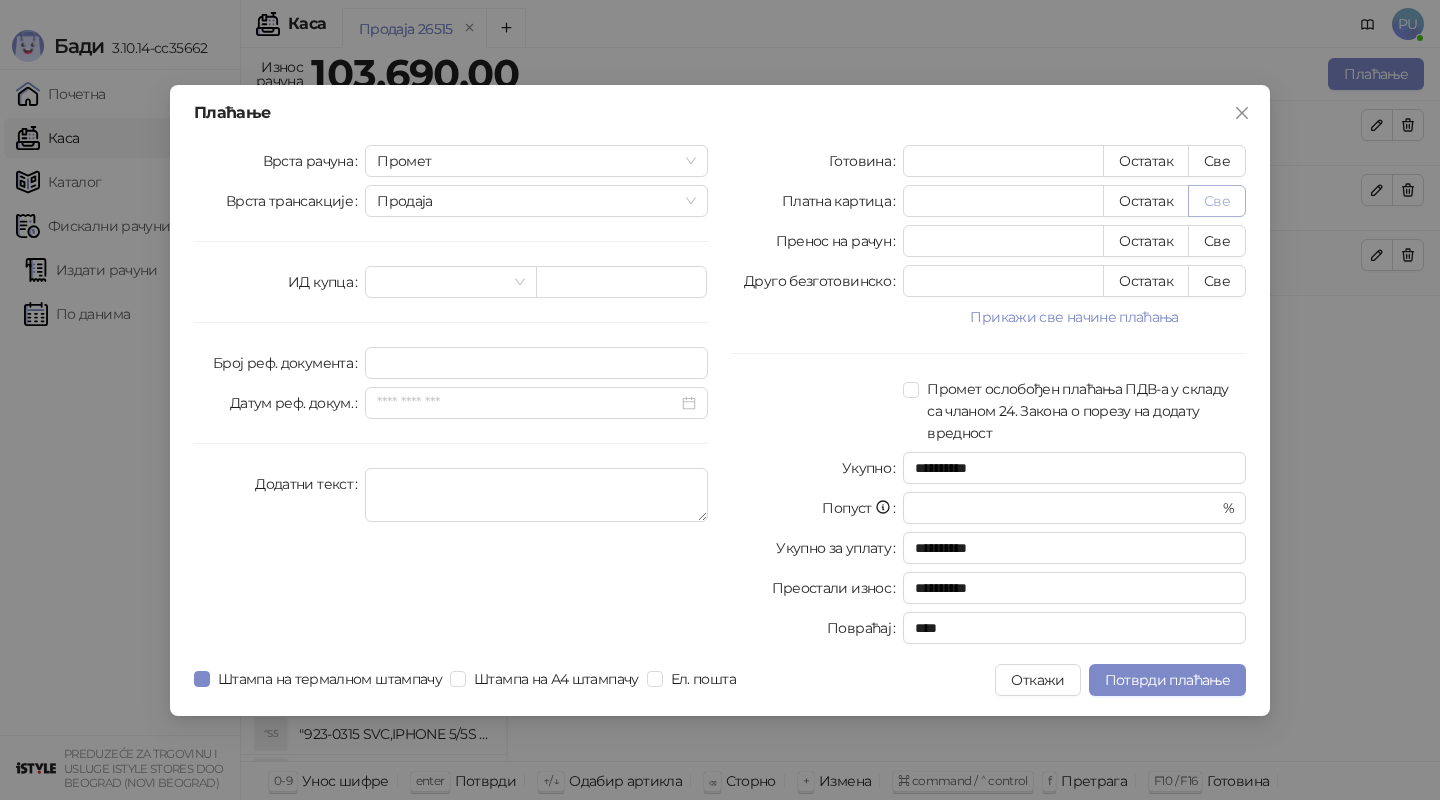 click on "Све" at bounding box center (1217, 201) 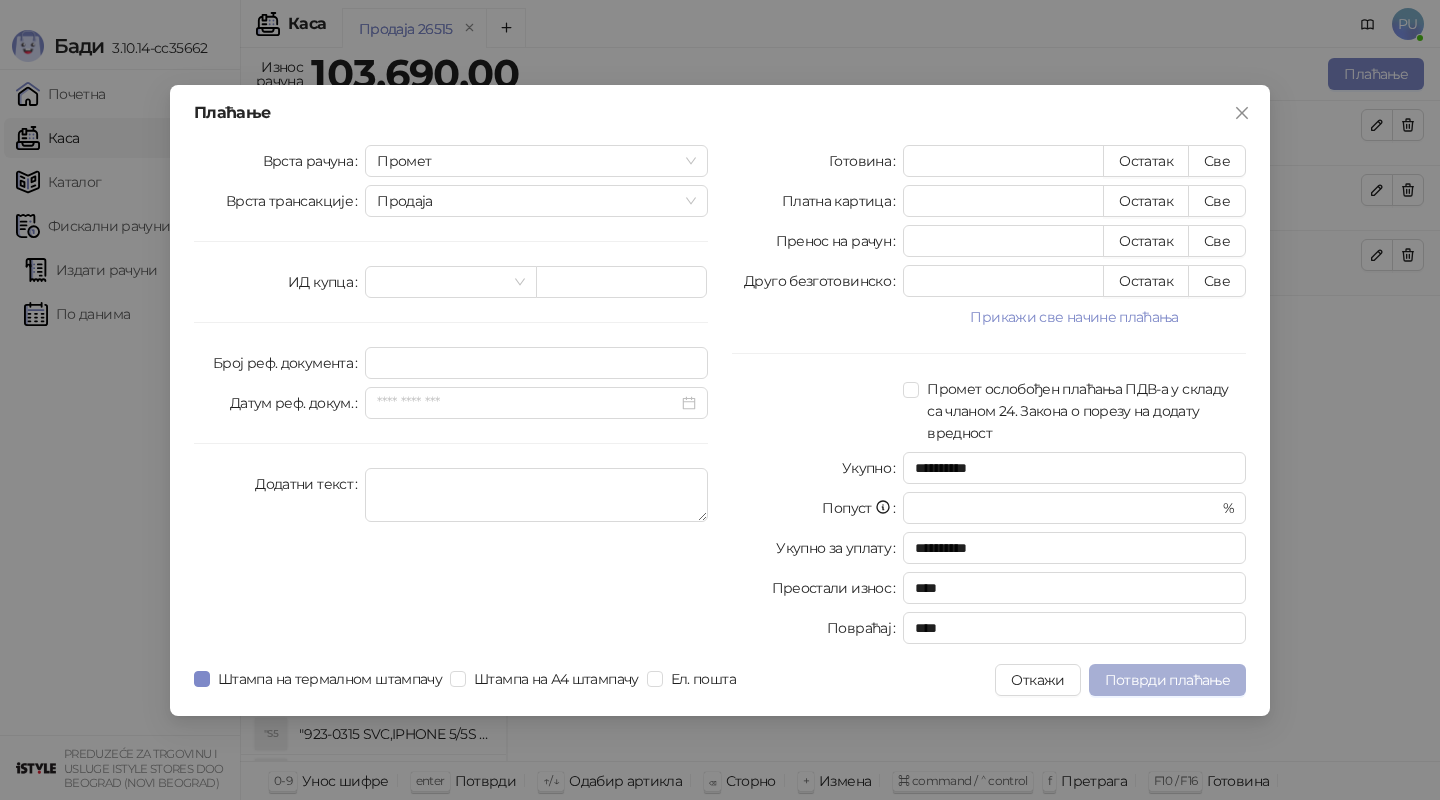 click on "Потврди плаћање" at bounding box center [1167, 680] 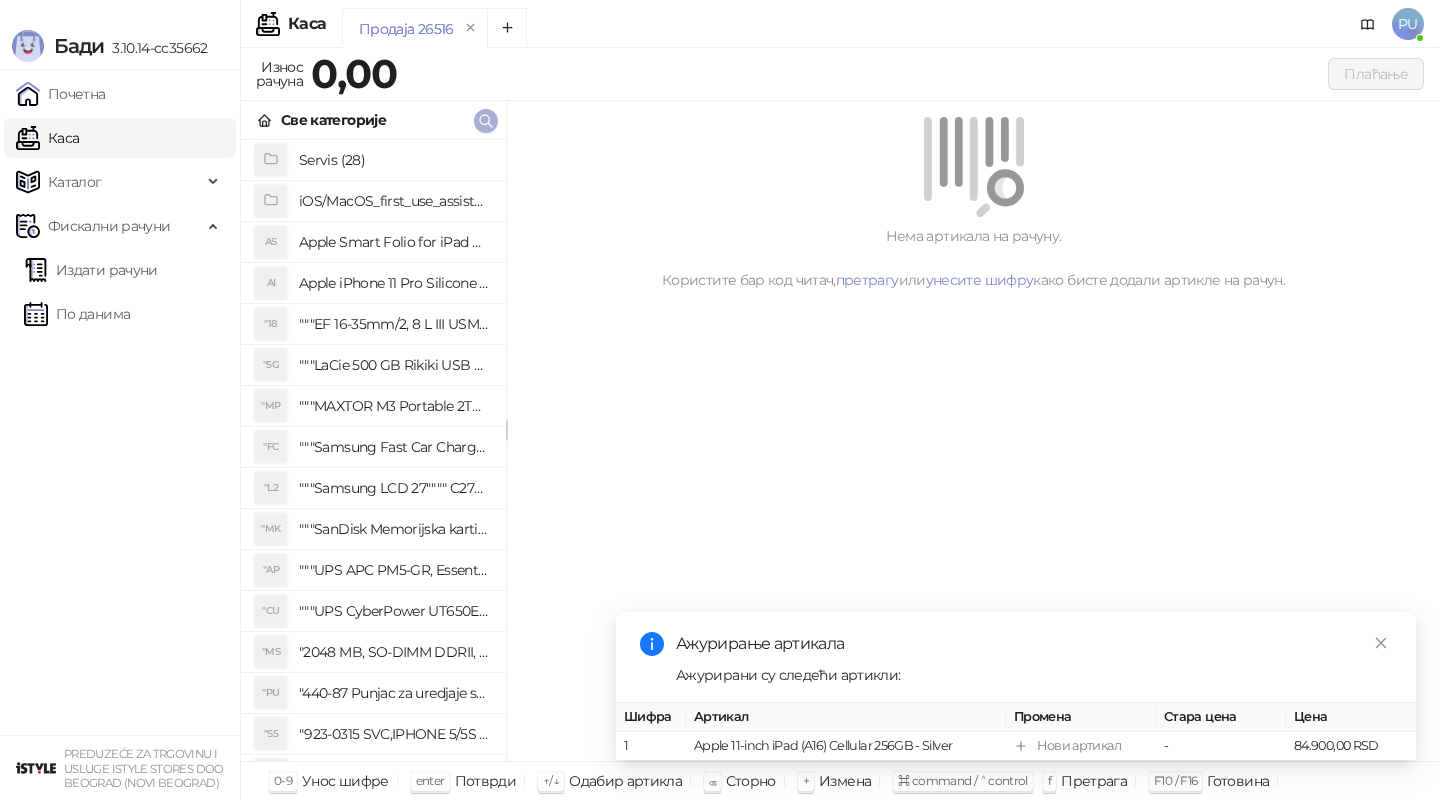 click at bounding box center (486, 120) 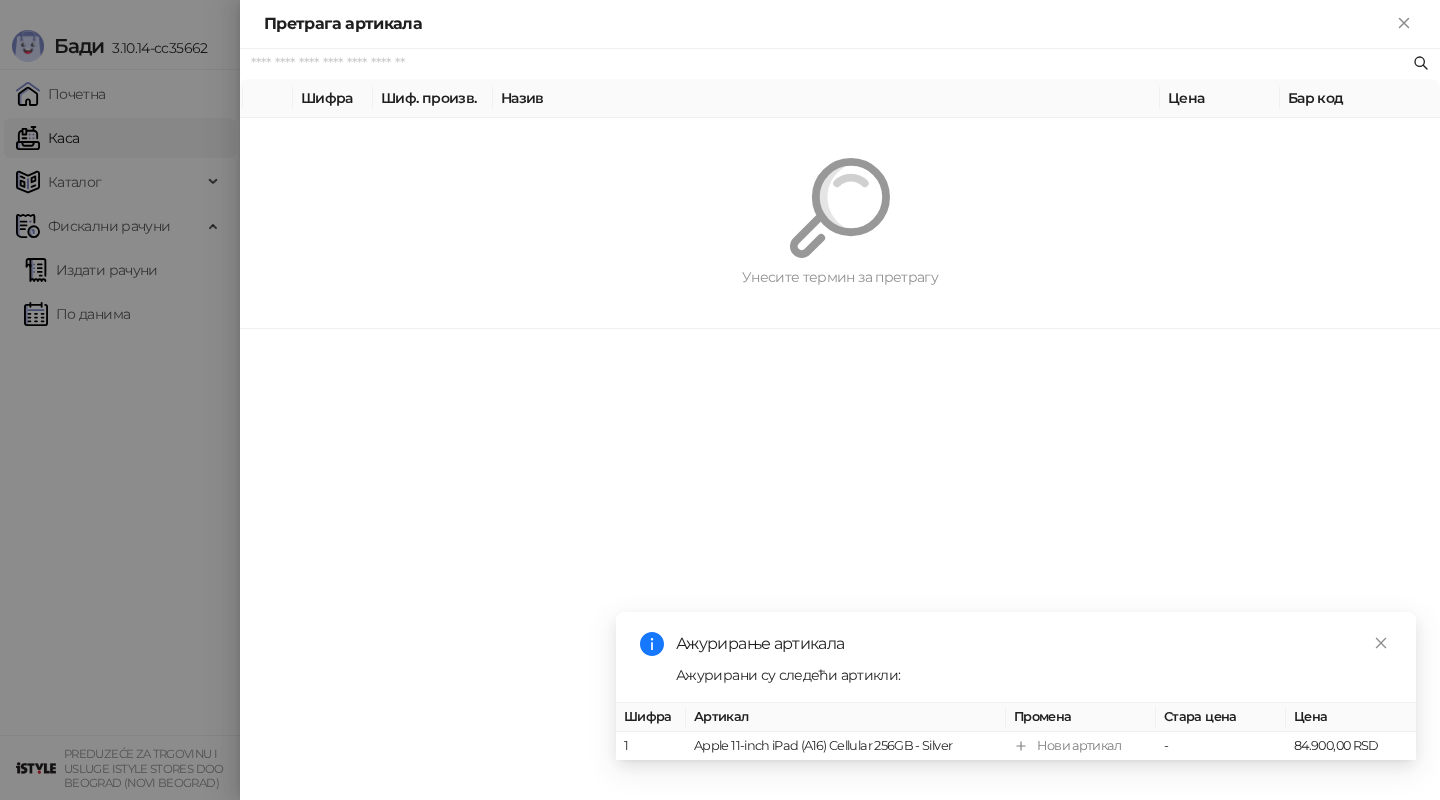 paste on "*********" 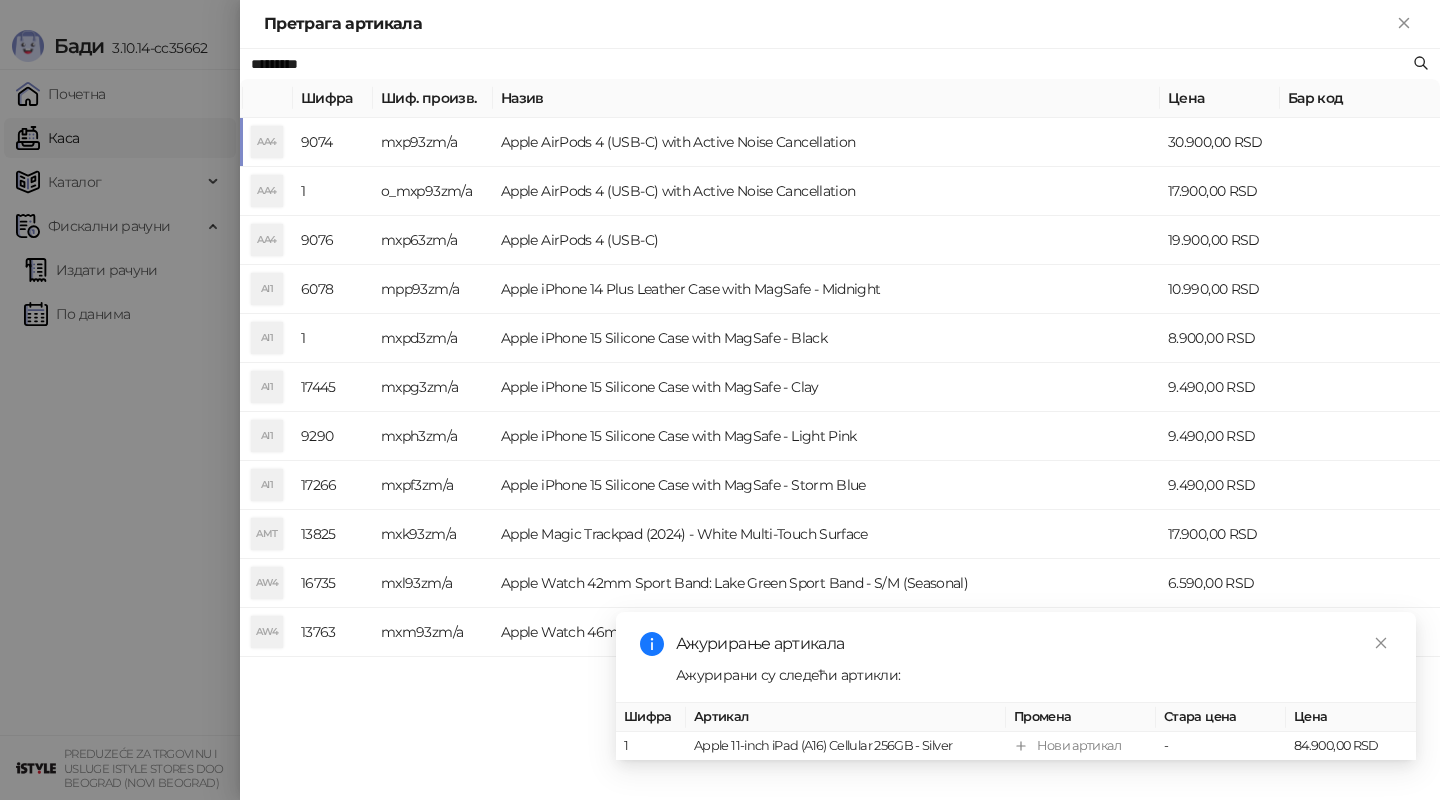 type on "*********" 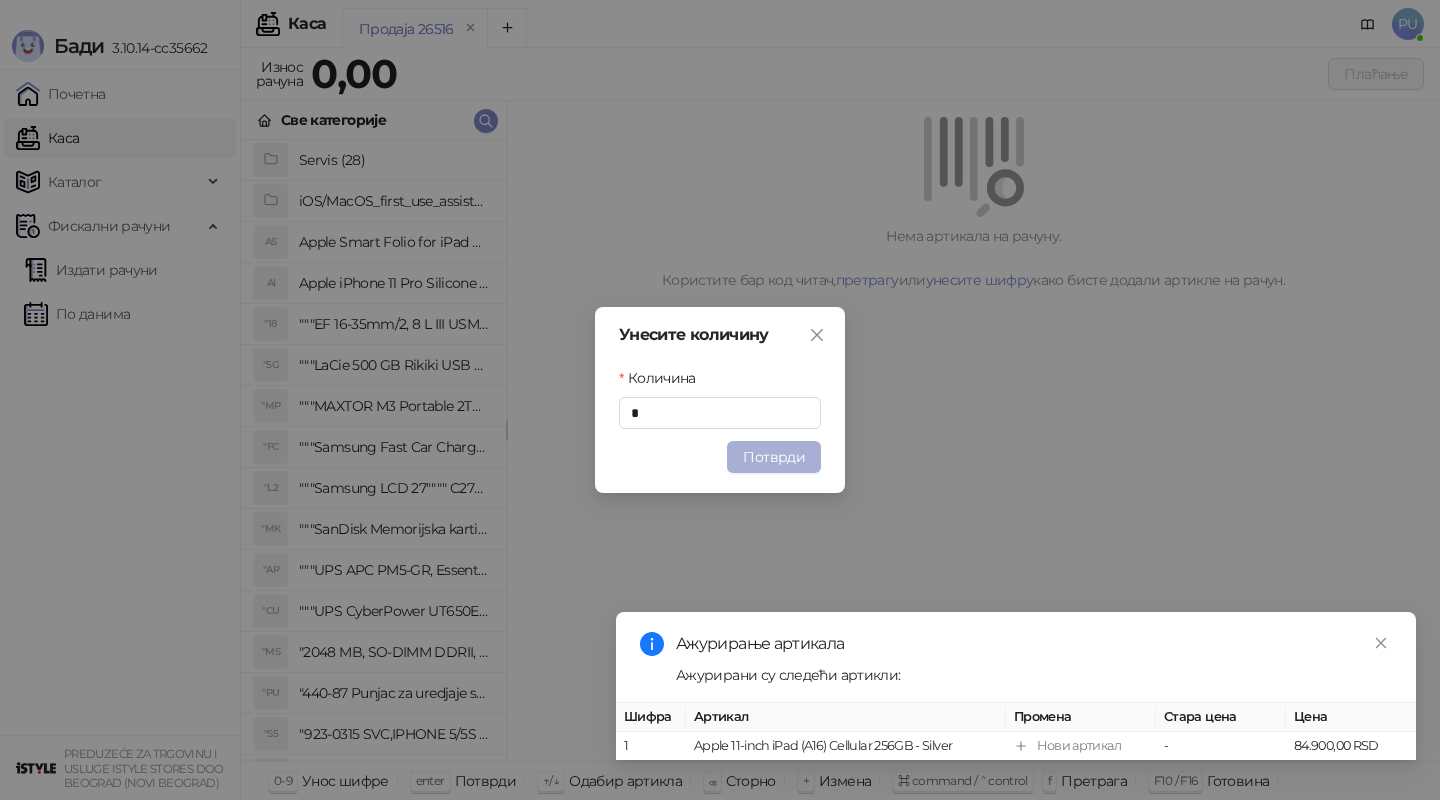click on "Потврди" at bounding box center (774, 457) 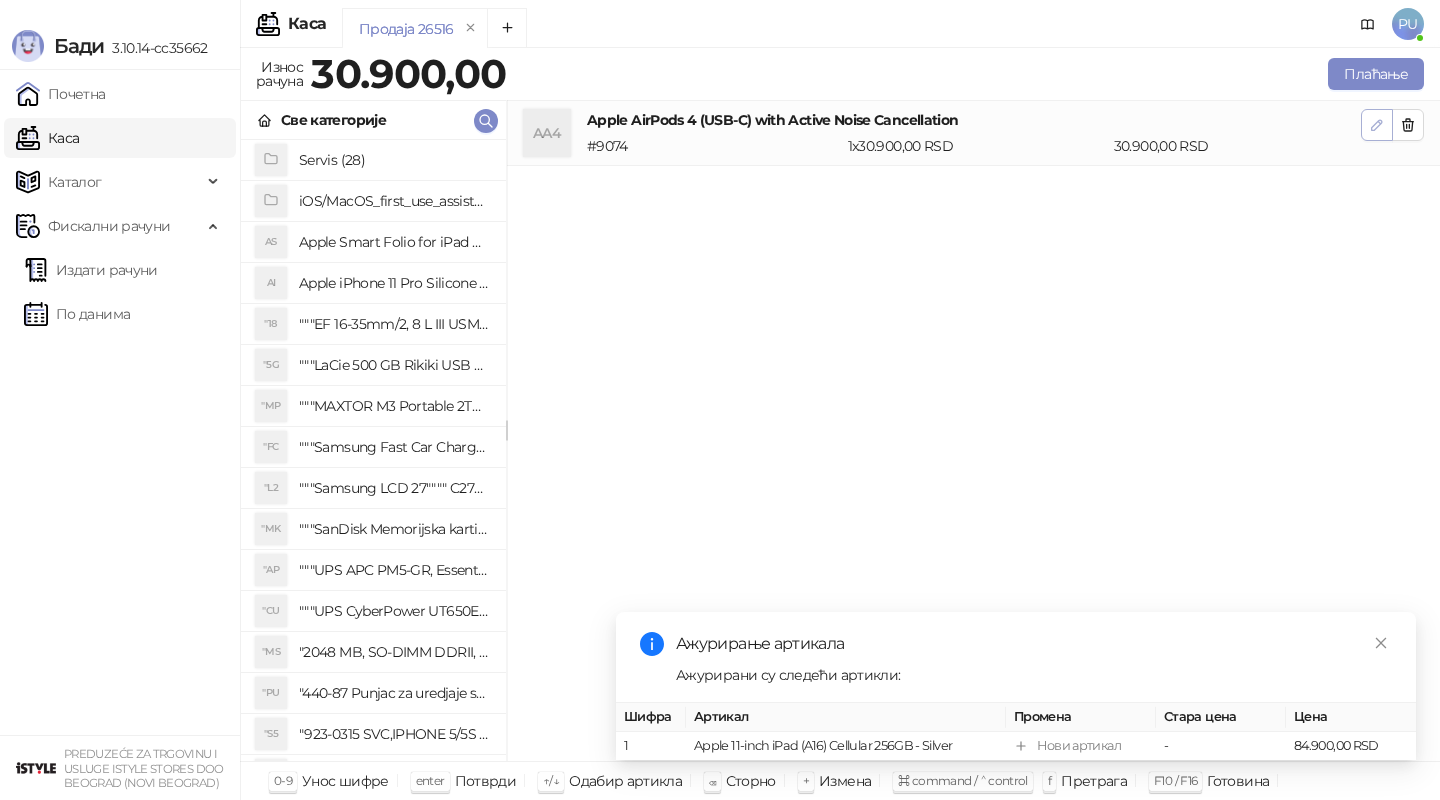 click 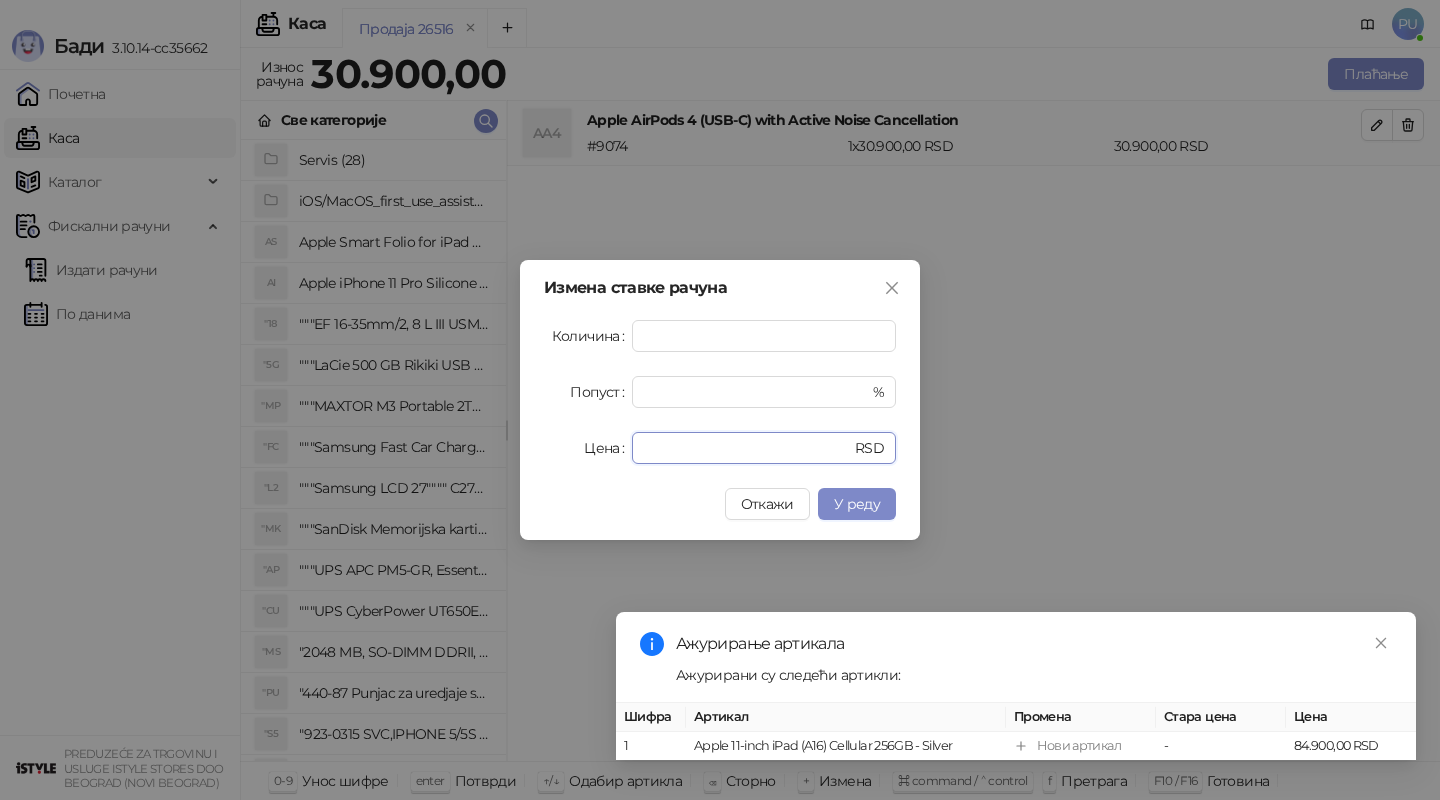 drag, startPoint x: 703, startPoint y: 447, endPoint x: 607, endPoint y: 446, distance: 96.00521 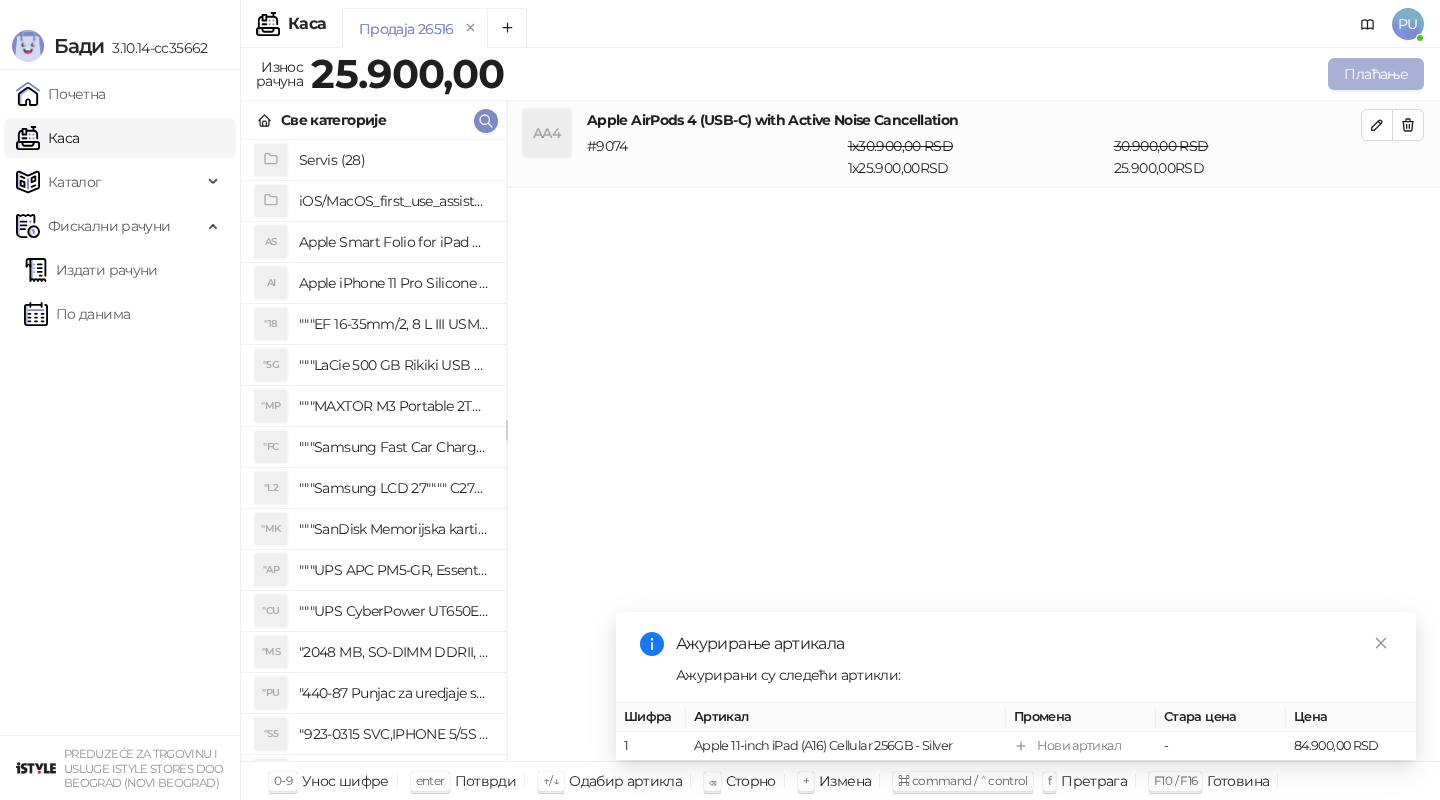 click on "Плаћање" at bounding box center (1376, 74) 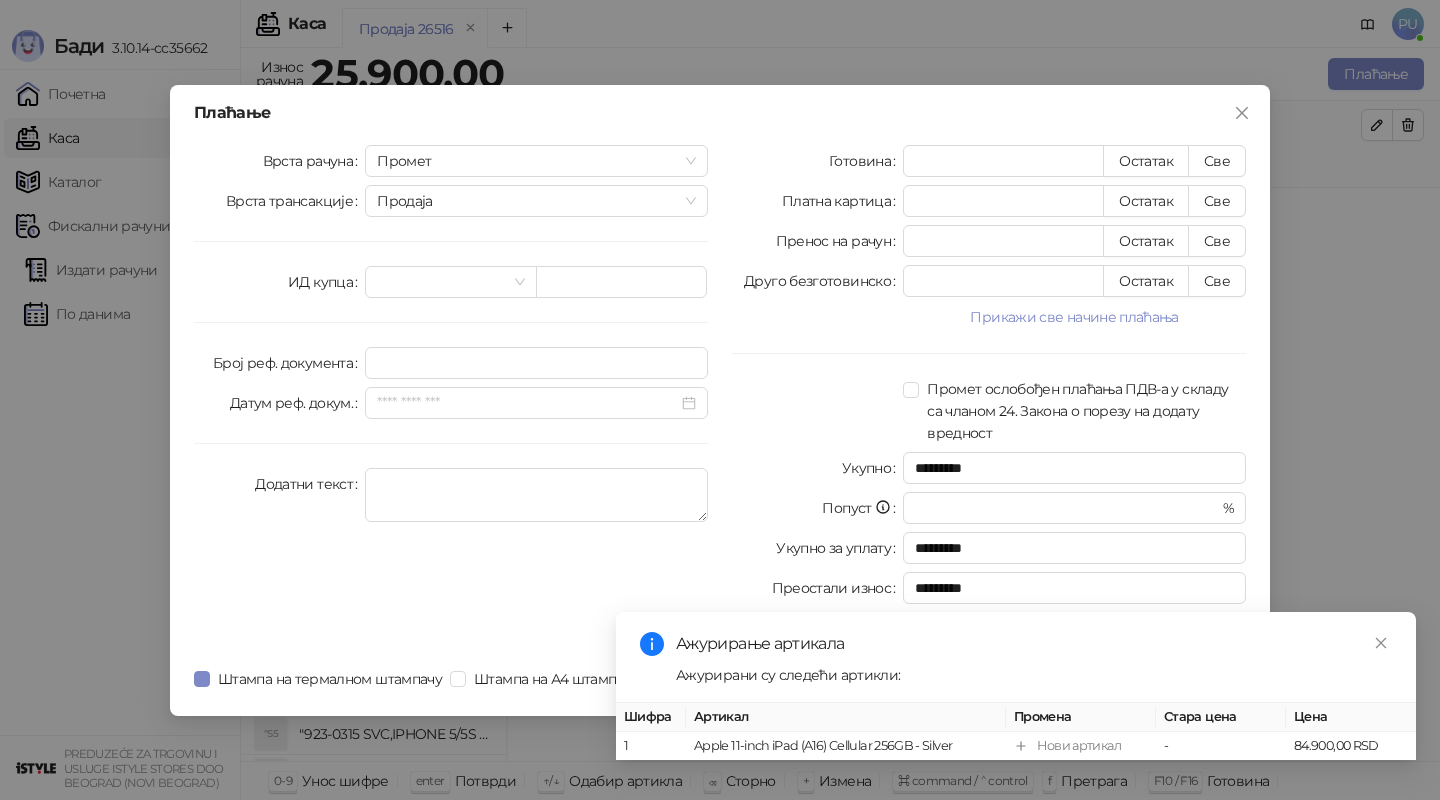 click on "Врста рачуна Промет Врста трансакције Продаја ИД купца Број реф. документа Датум реф. докум. Додатни текст" at bounding box center [451, 398] 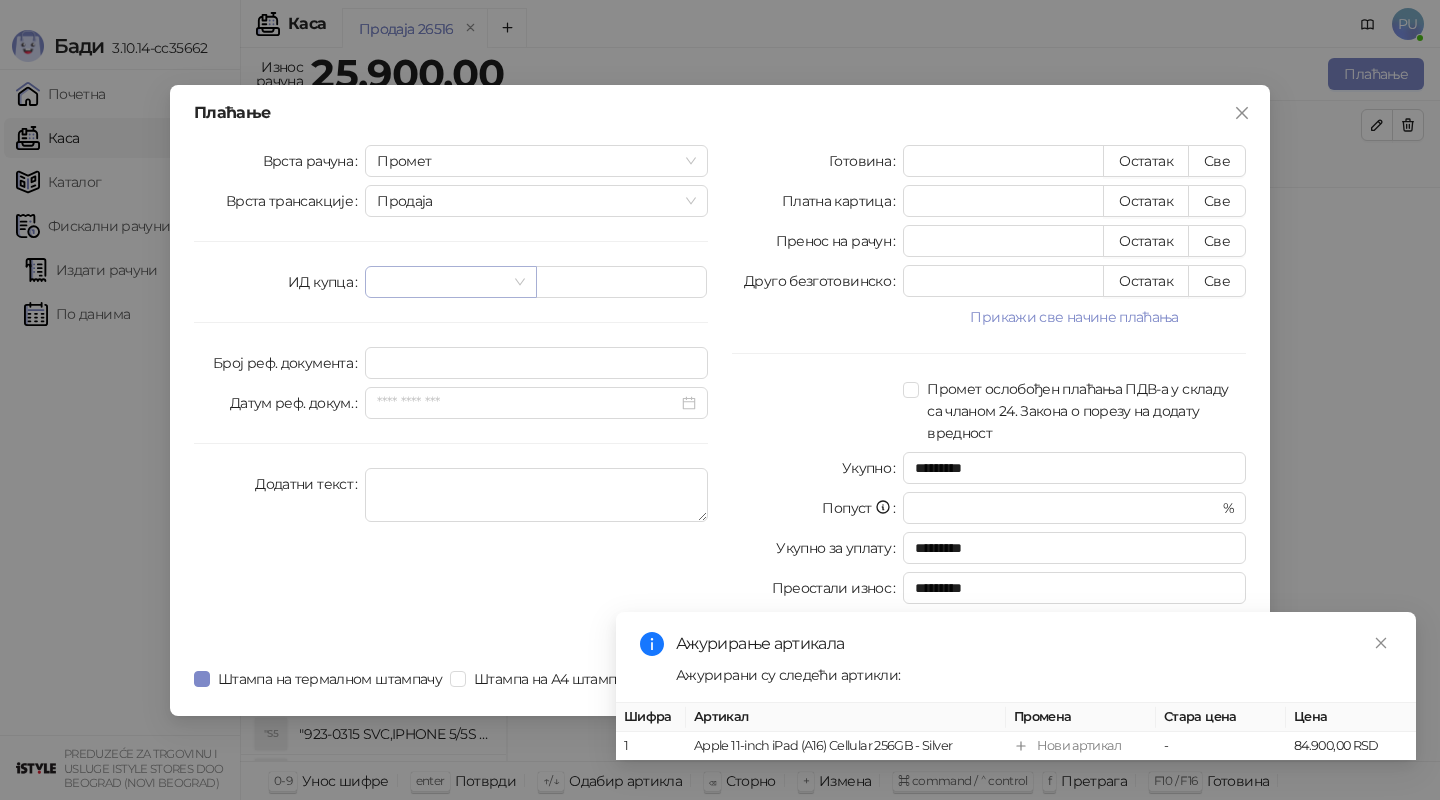 click at bounding box center [441, 282] 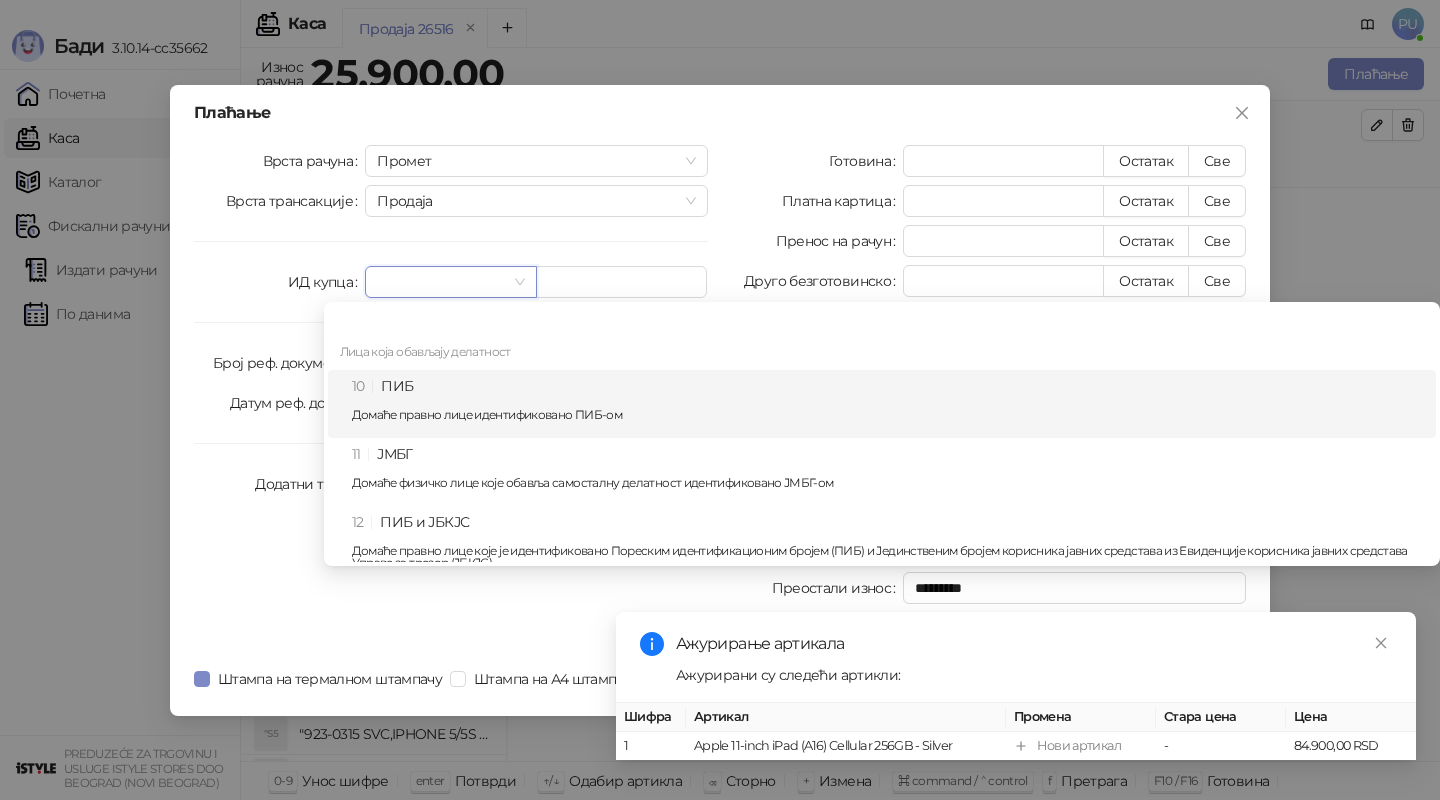 click on "10 ПИБ Домаће правно лице идентификовано ПИБ-ом" at bounding box center [888, 404] 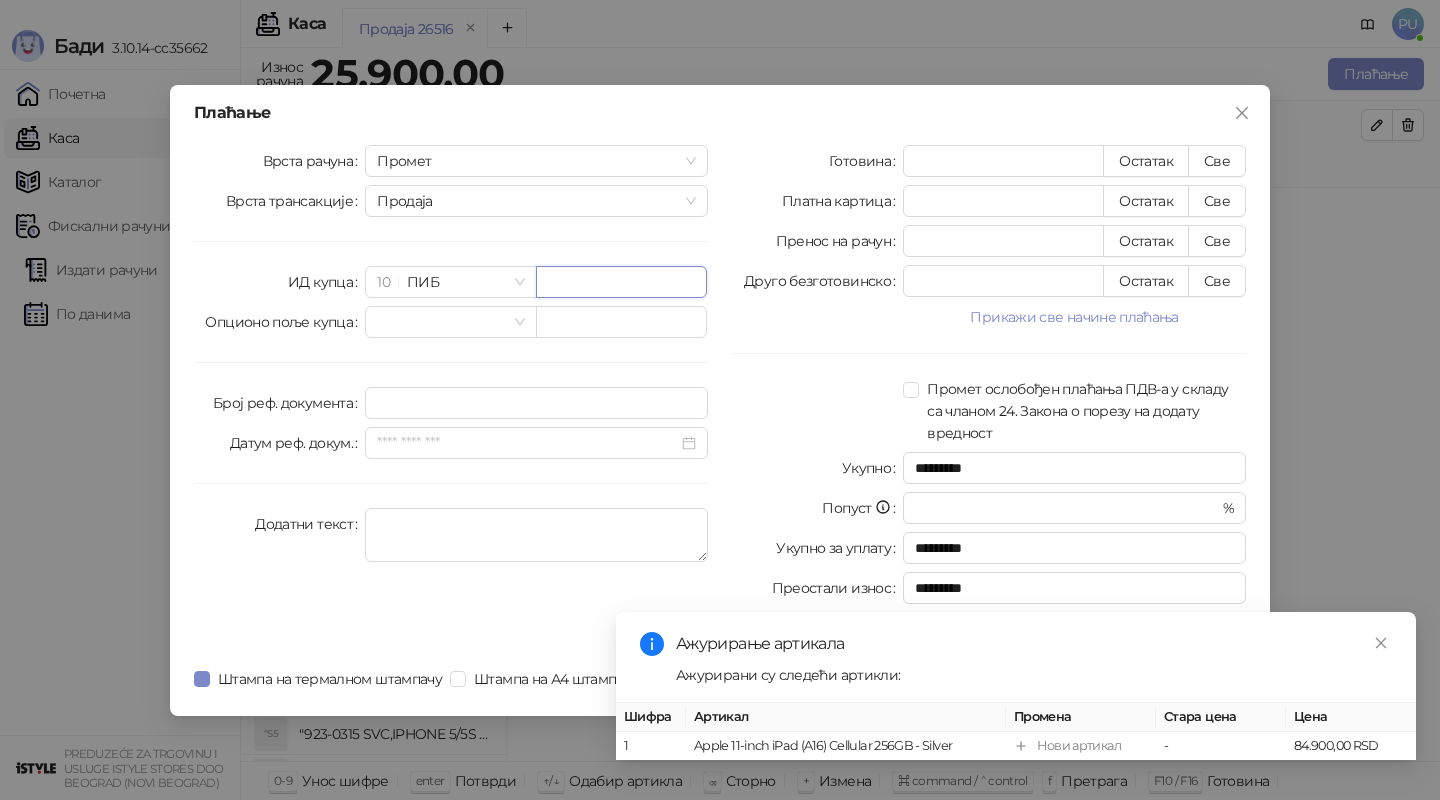 paste on "*********" 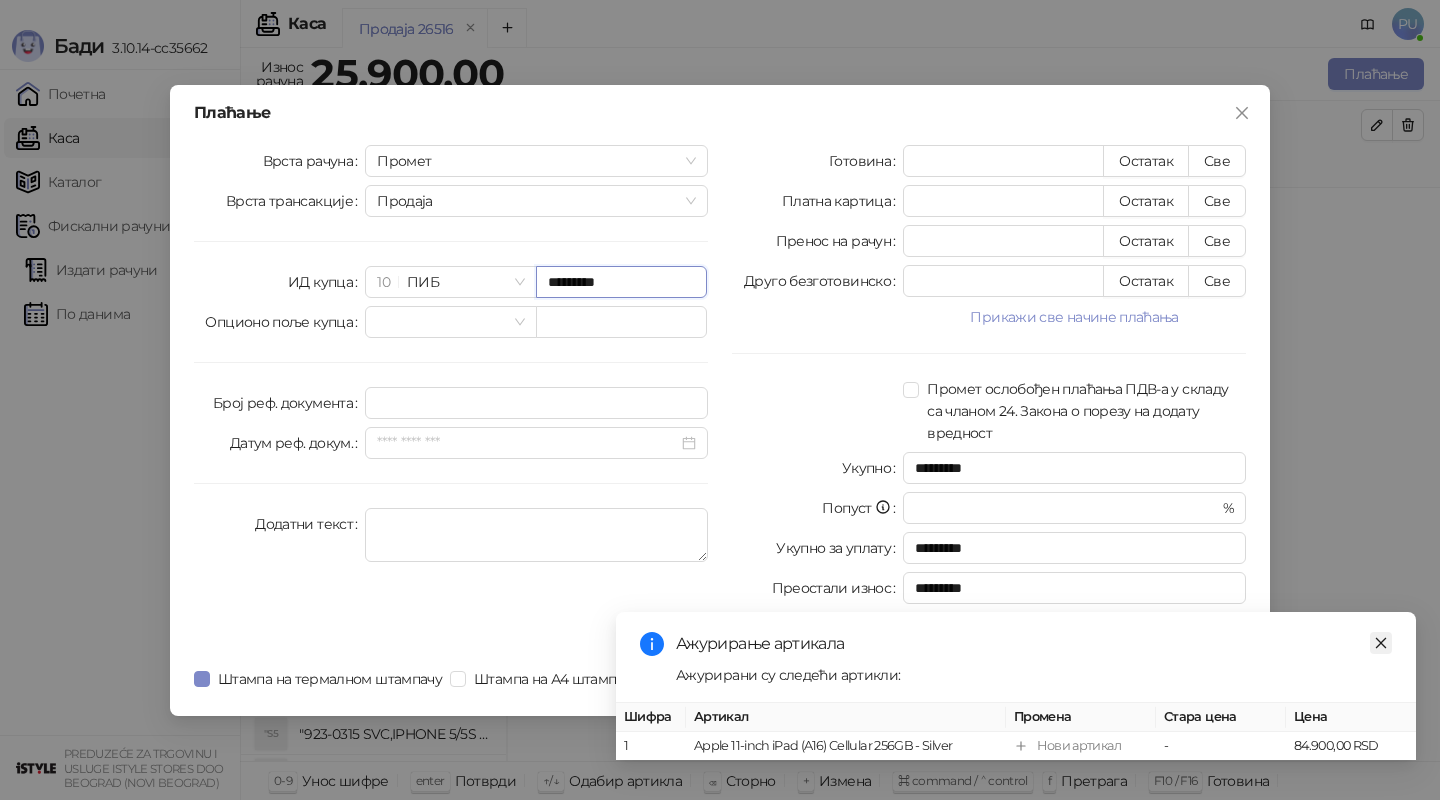 type on "*********" 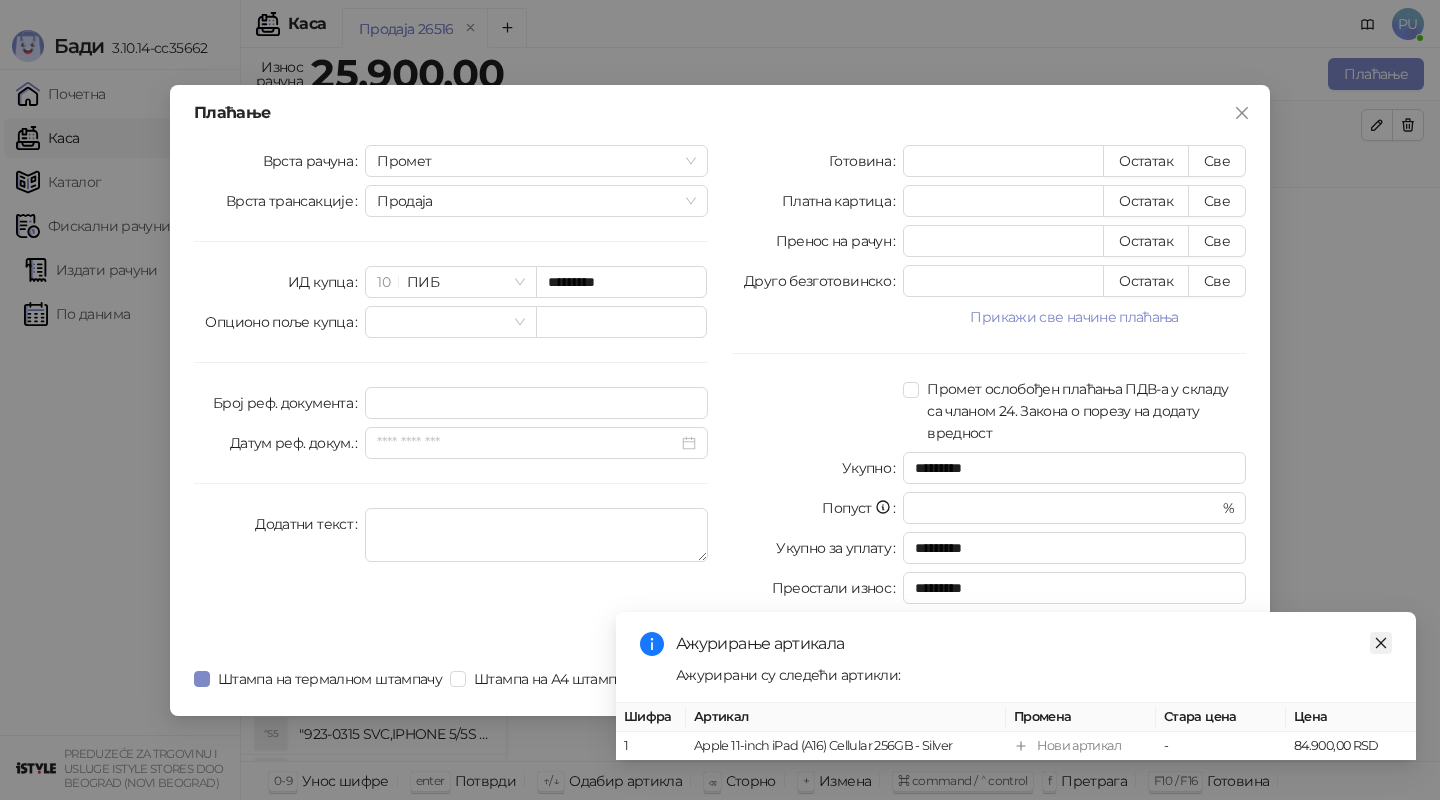 click 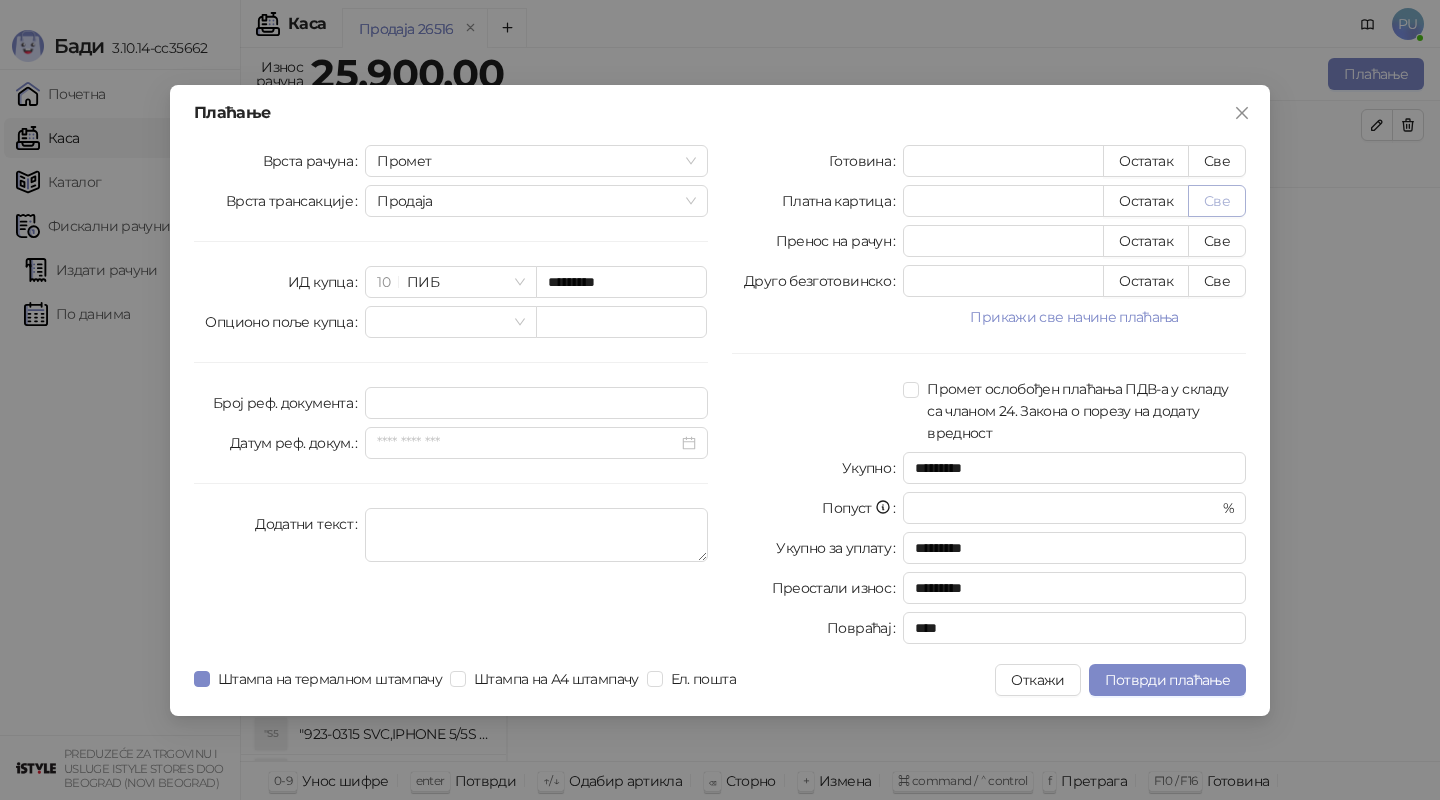 click on "Све" at bounding box center [1217, 201] 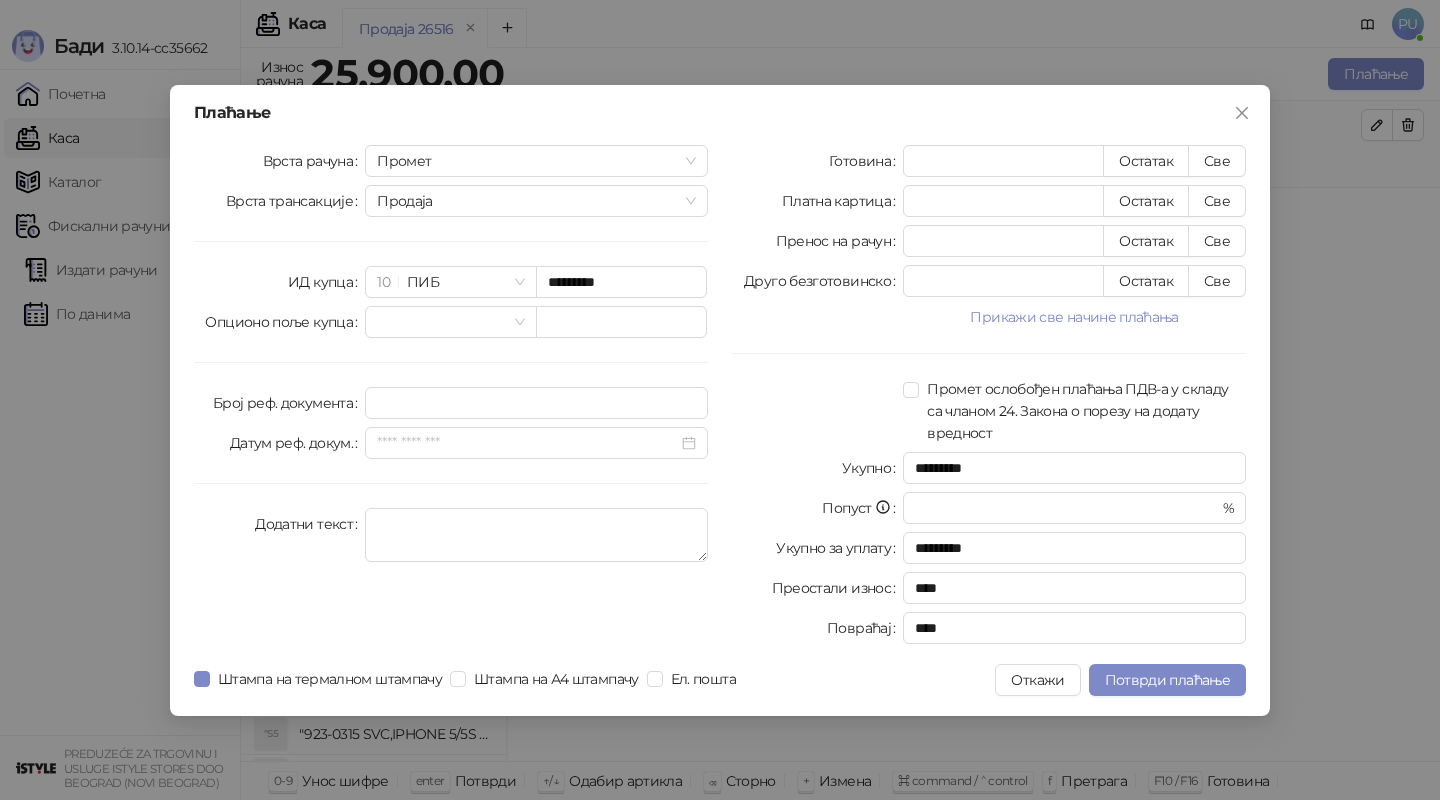 click on "Готовина * Остатак Све Платна картица * Остатак Све Пренос на рачун * Остатак Све Друго безготовинско * Остатак Све Прикажи све начине плаћања Чек * Остатак Све Ваучер * Остатак Све Инстант плаћање * Остатак Све Промет ослобођен плаћања ПДВ-а у складу са чланом 24. Закона о порезу на додату вредност Укупно ********* Попуст * % Укупно за уплату ********* Преостали износ **** Повраћај ****" at bounding box center (989, 398) 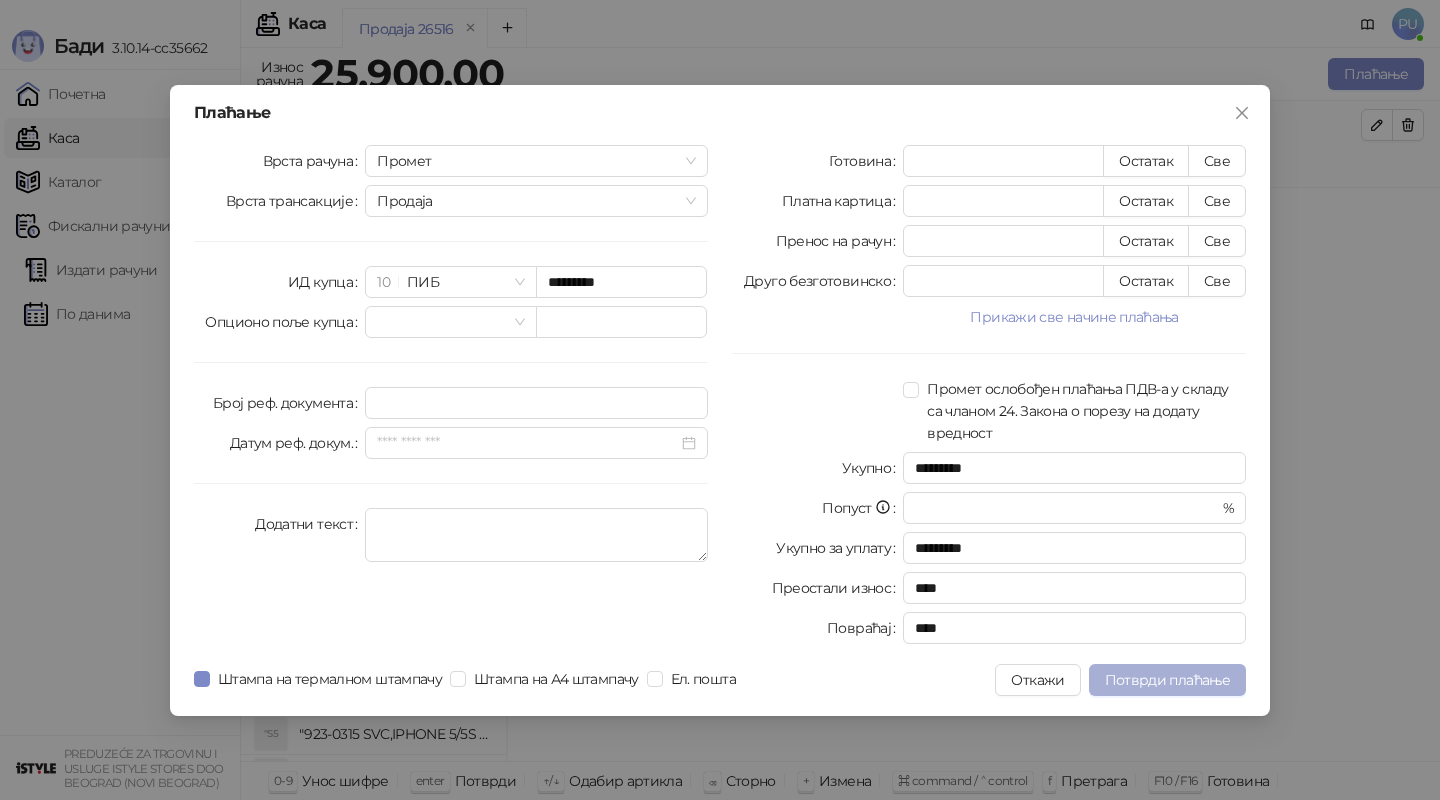 click on "Потврди плаћање" at bounding box center (1167, 680) 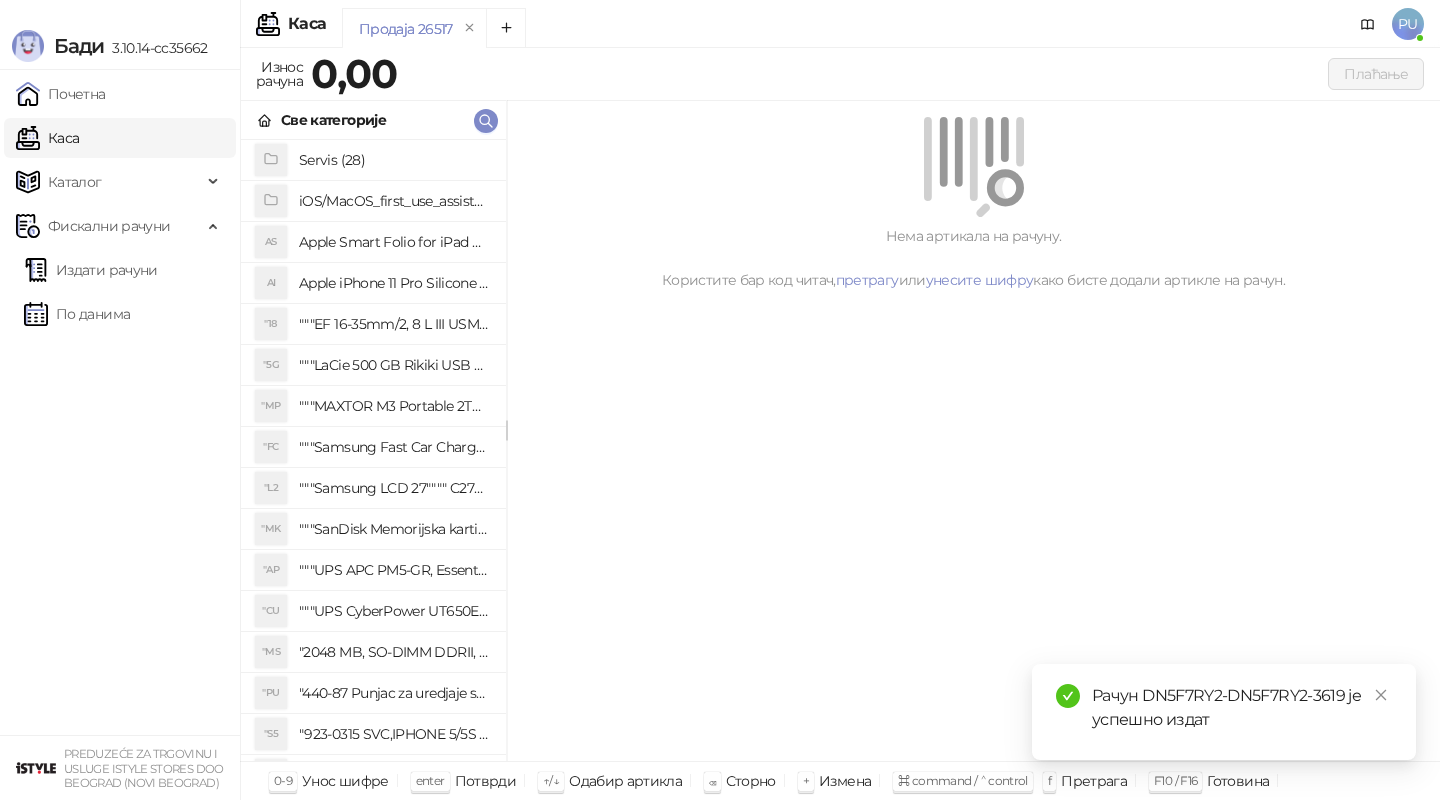 click on "Рачун DN5F7RY2-DN5F7RY2-3619 је успешно издат" at bounding box center [1242, 708] 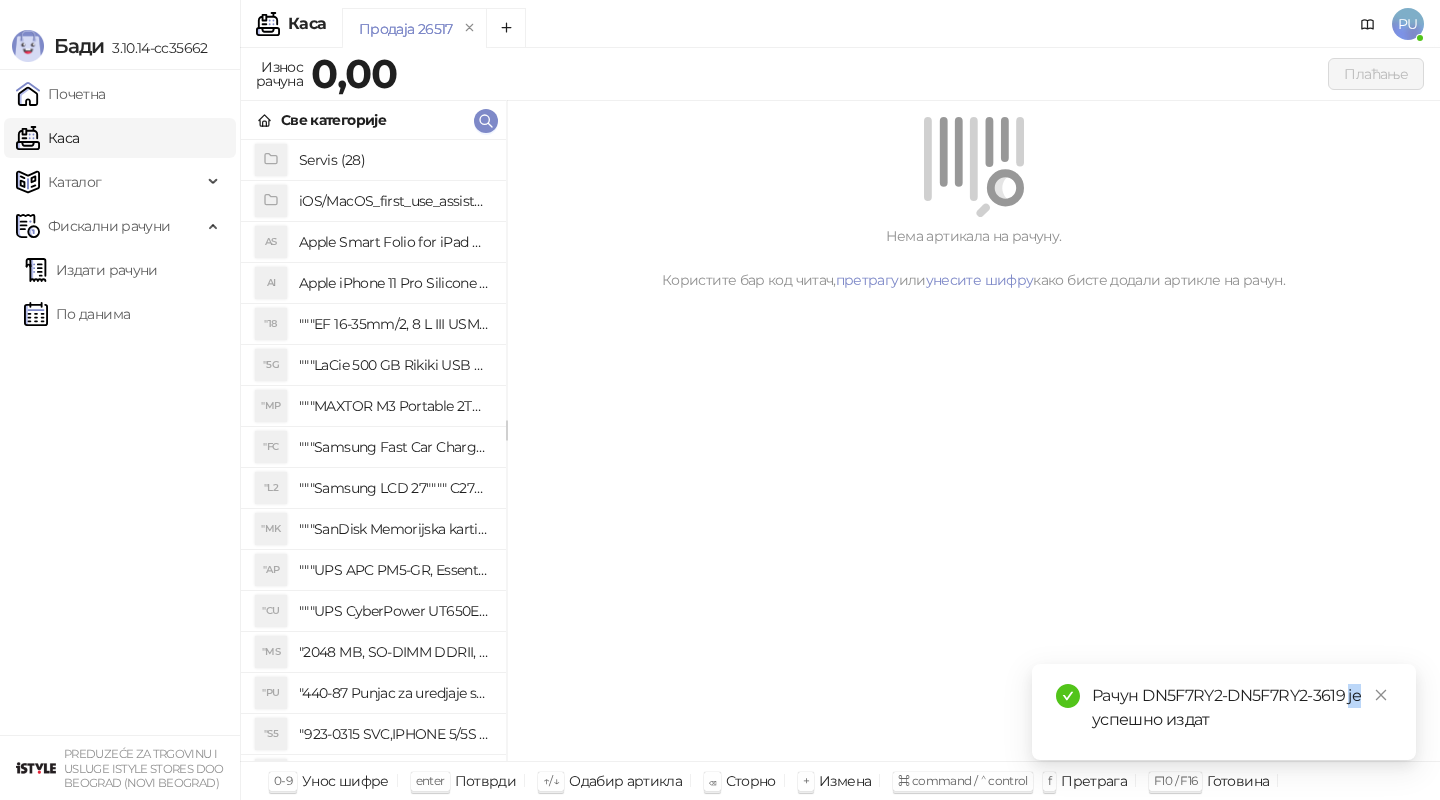 click on "Рачун DN5F7RY2-DN5F7RY2-3619 је успешно издат" at bounding box center [1242, 708] 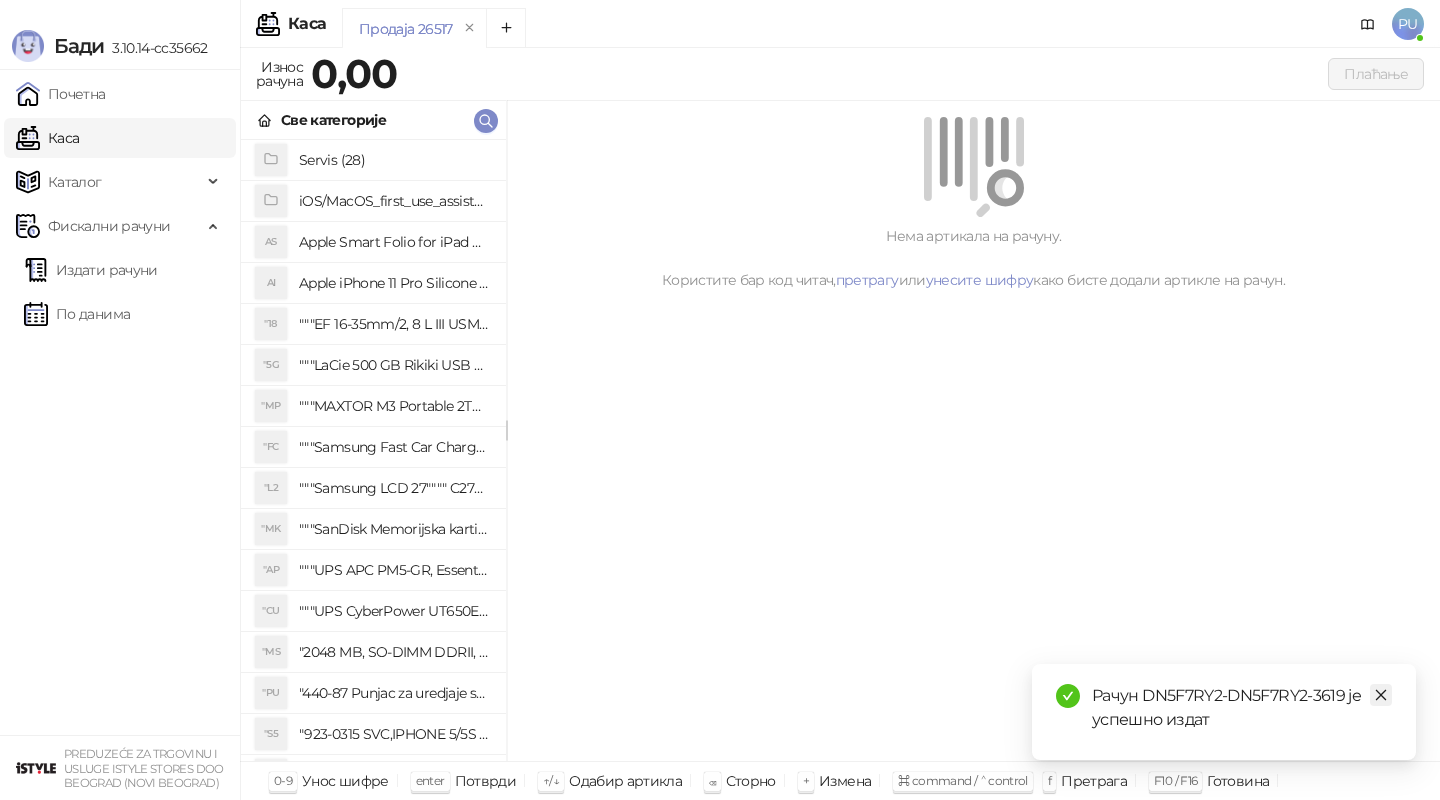 click at bounding box center [1381, 695] 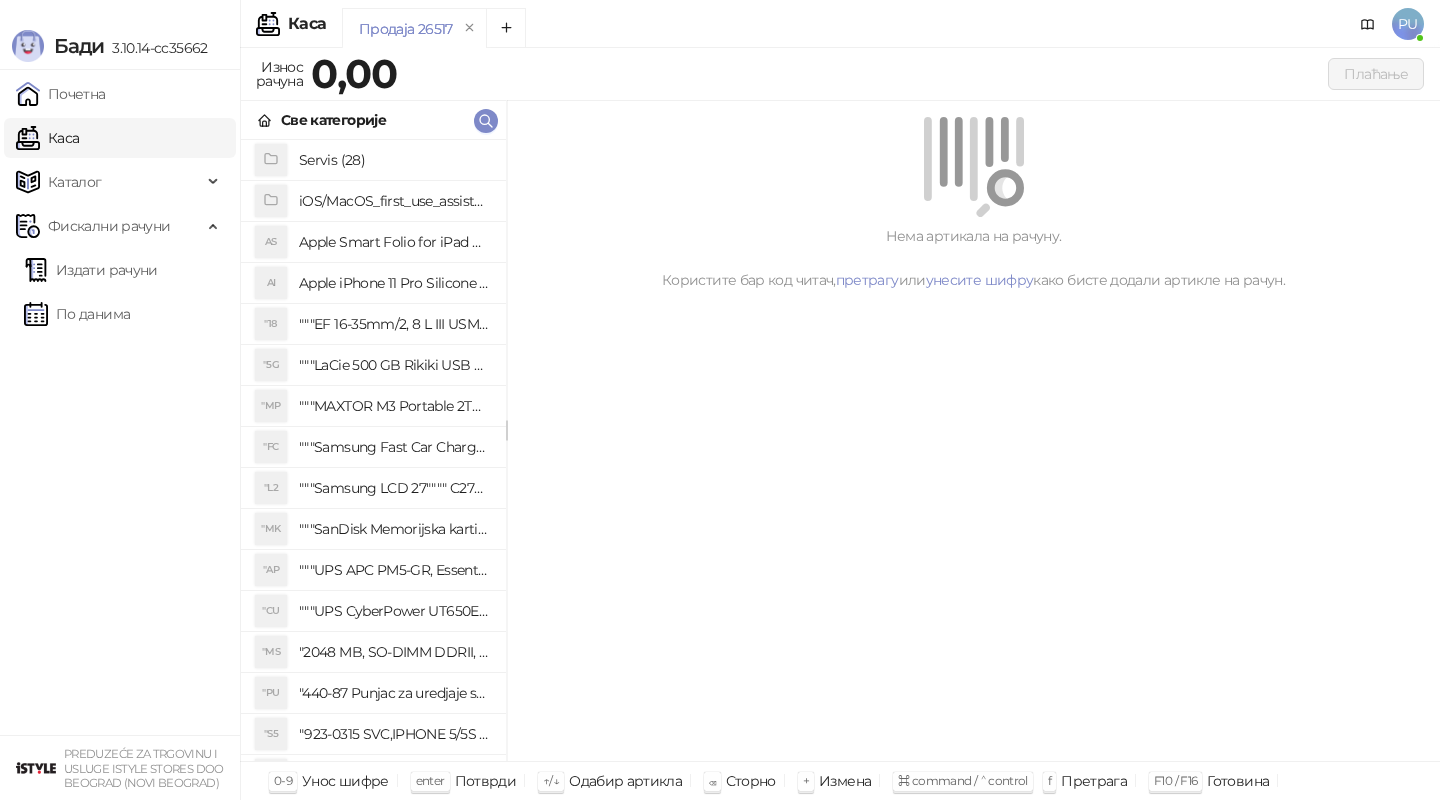 click on "Нема артикала на рачуну.  Користите бар код читач,  претрагу  или  унесите шифру  како бисте додали артикле на рачун." at bounding box center (973, 431) 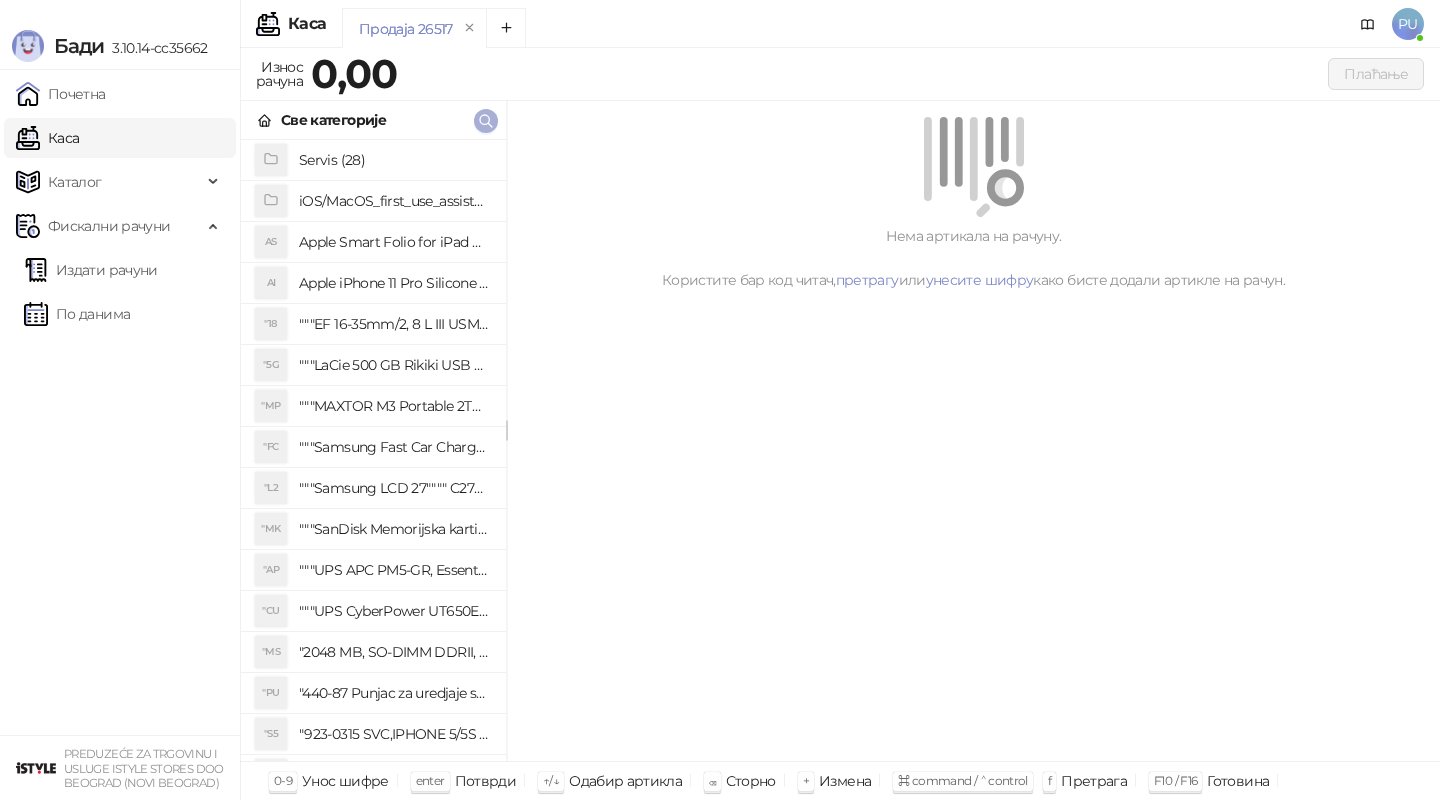 click 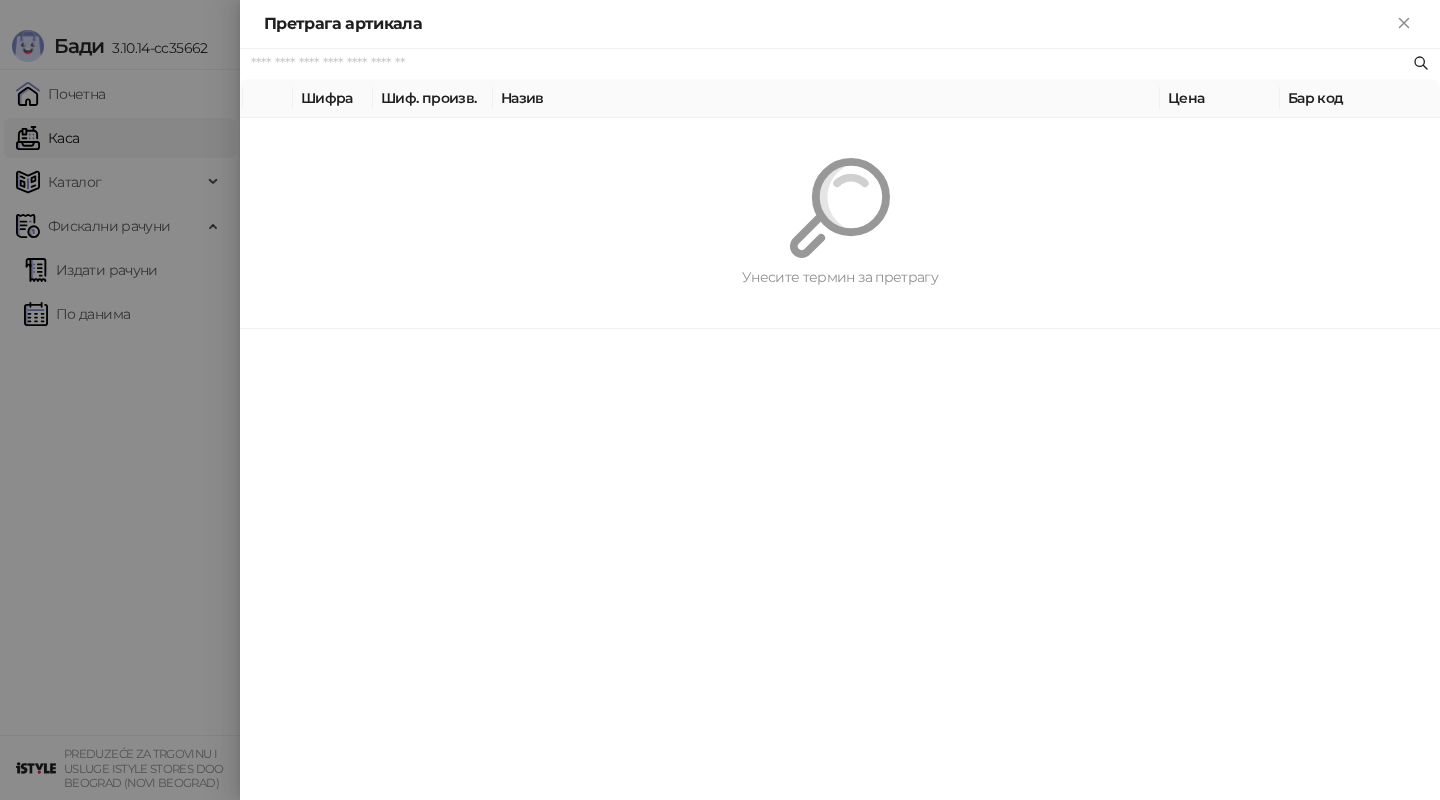paste on "*********" 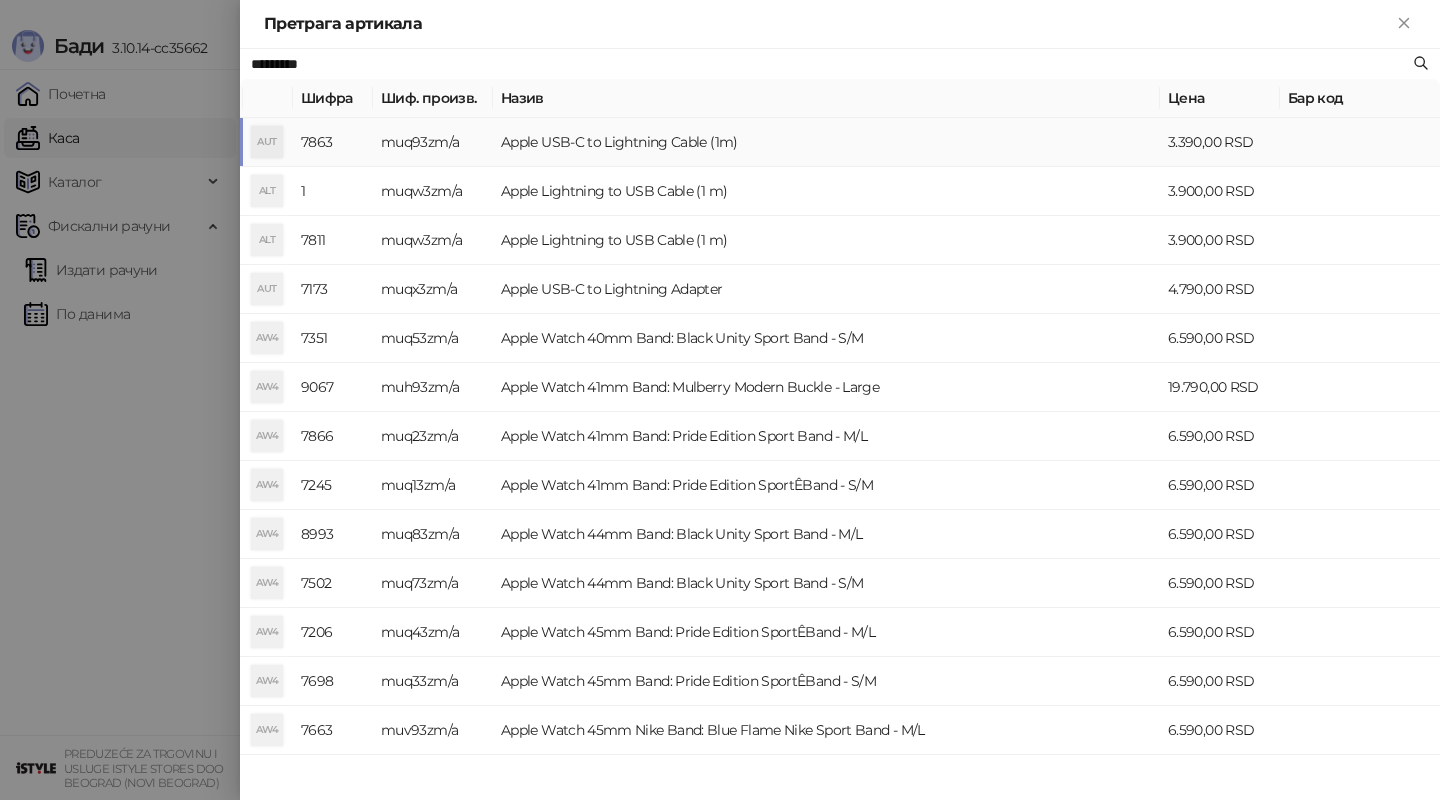 click on "Apple USB-C to Lightning Cable (1m)" at bounding box center [826, 142] 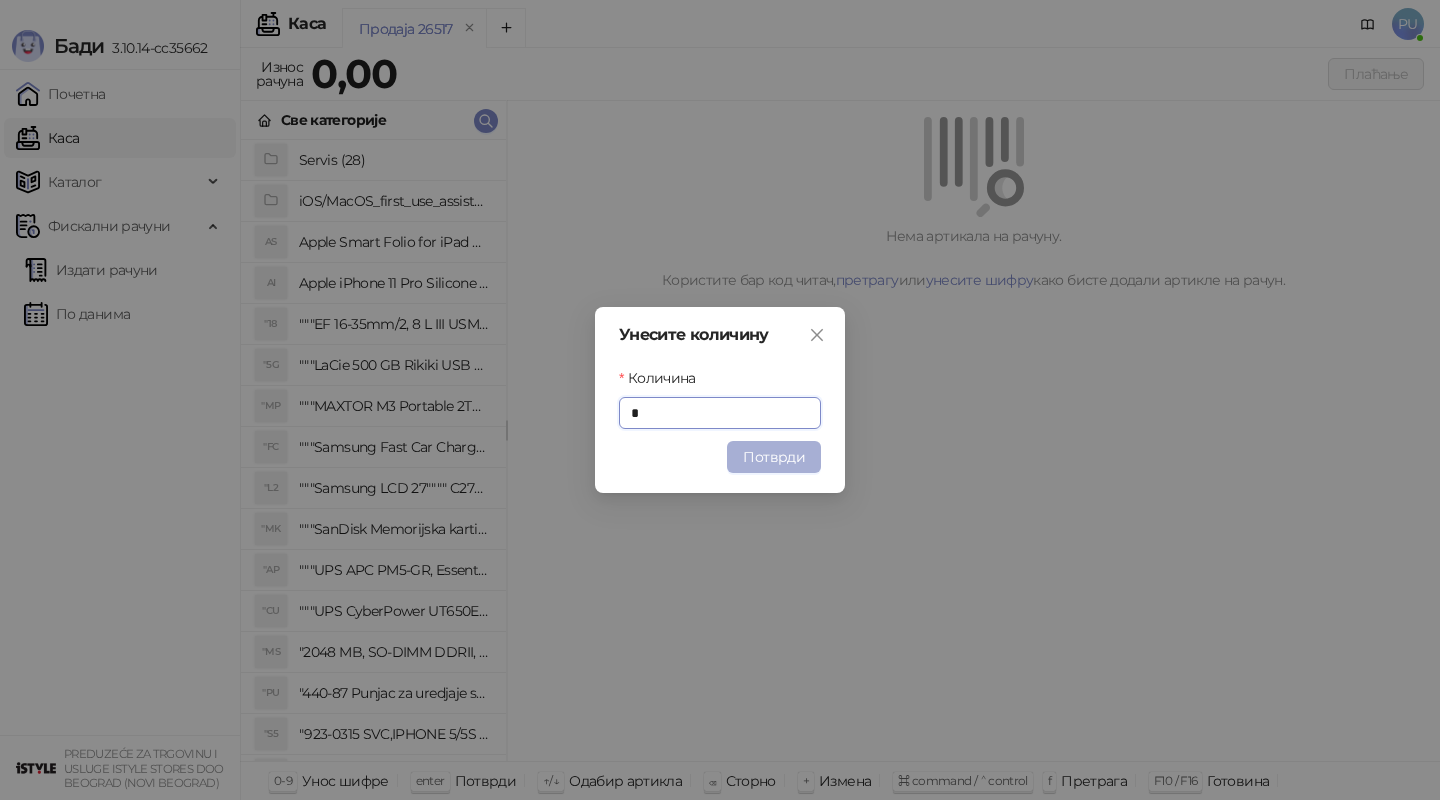 click on "Потврди" at bounding box center (774, 457) 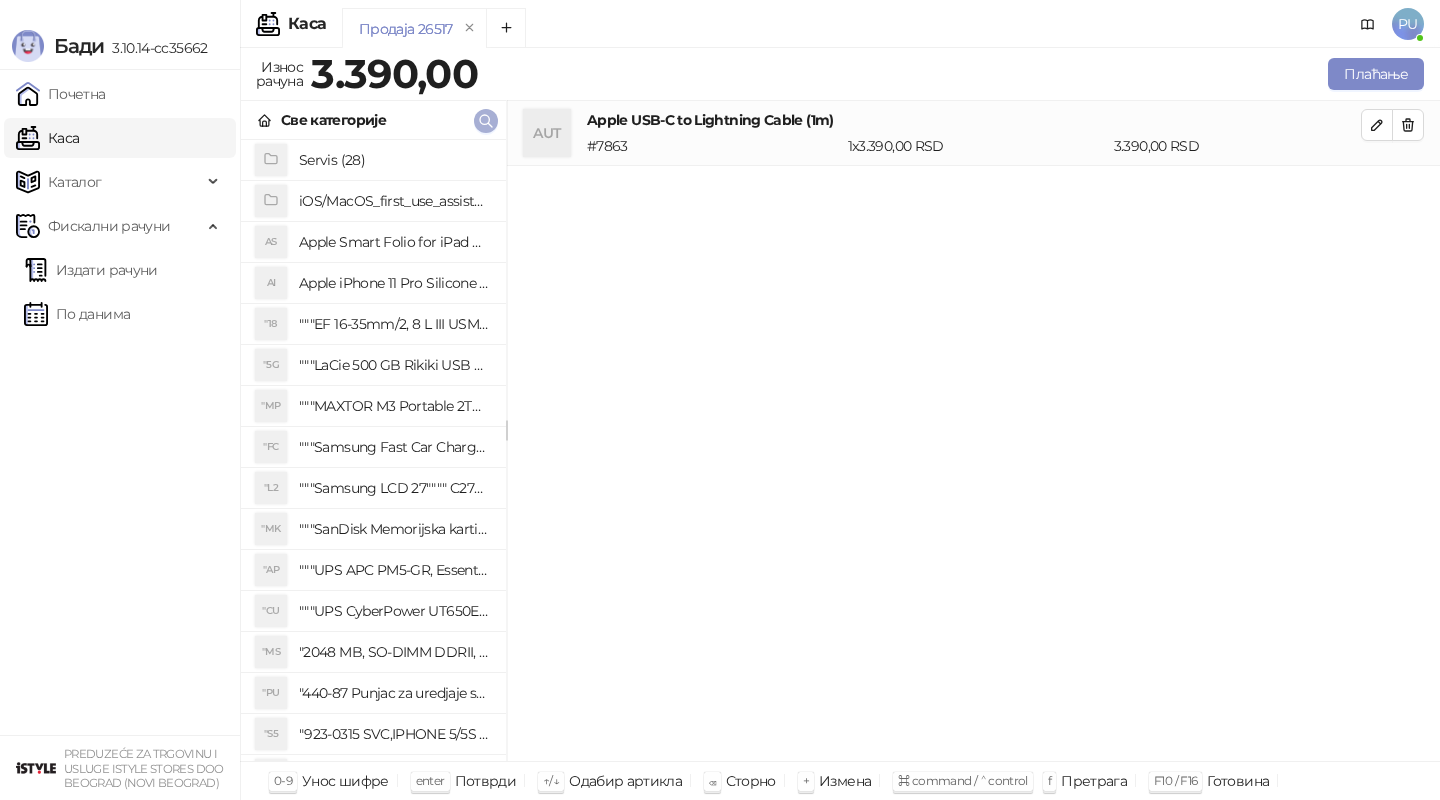 click 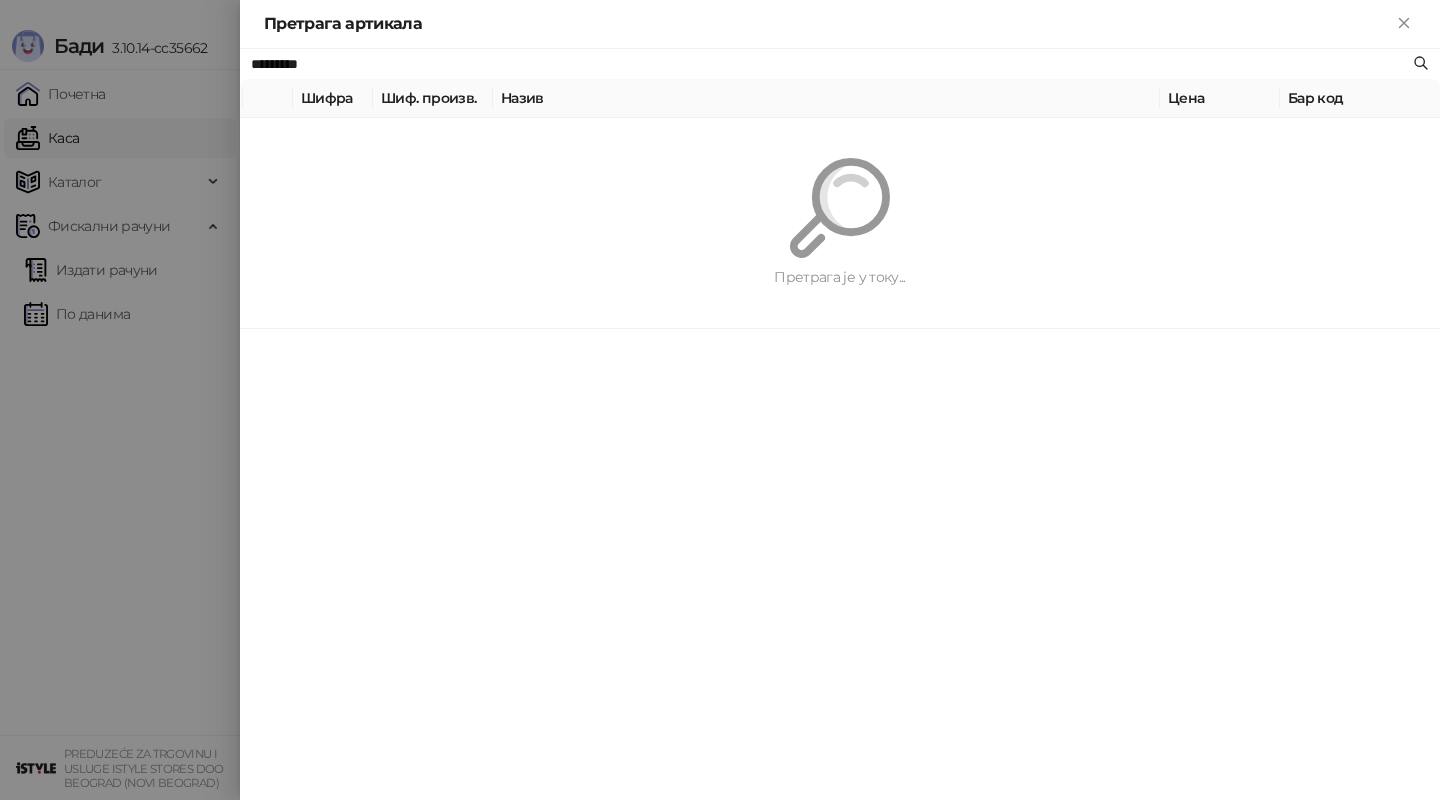 paste on "**********" 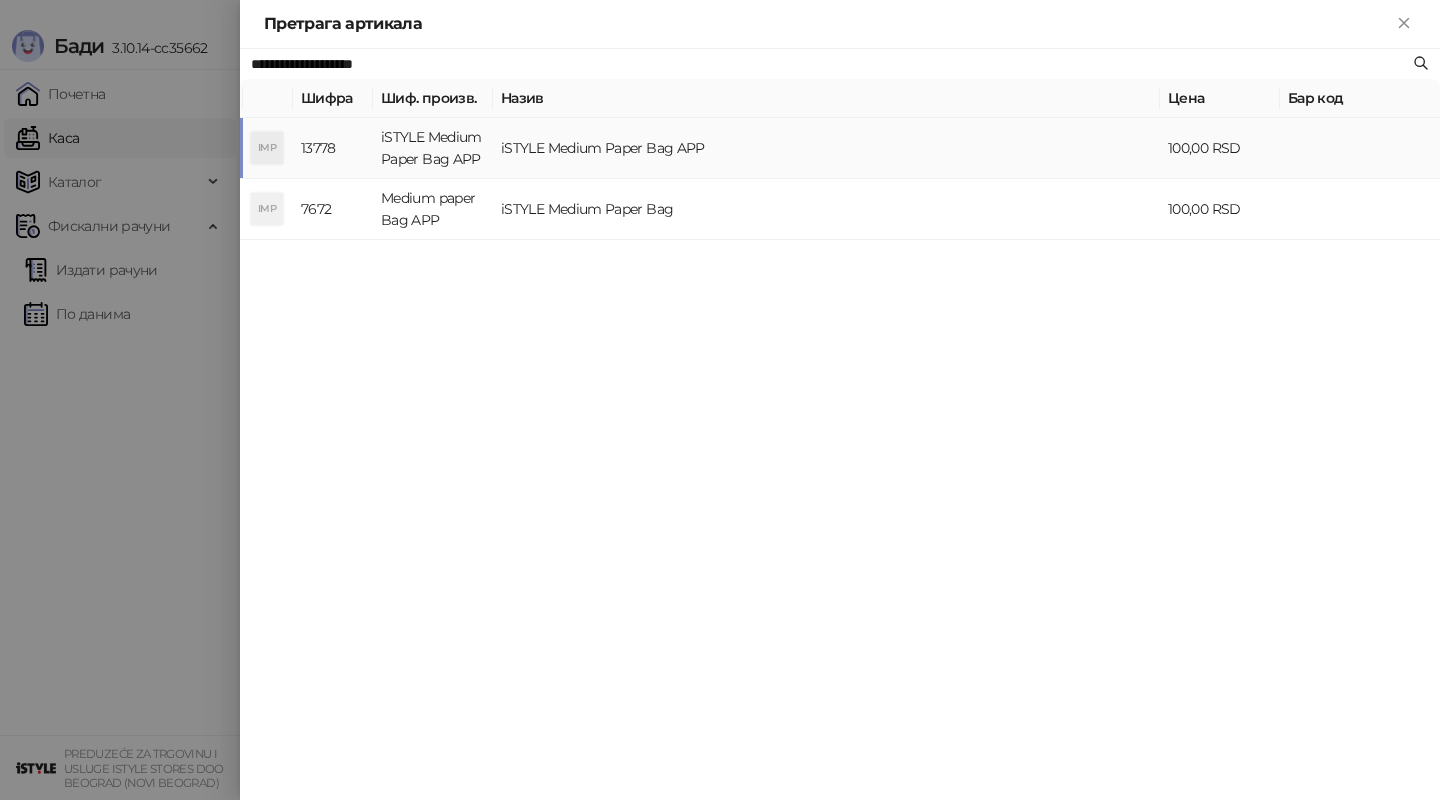 type on "**********" 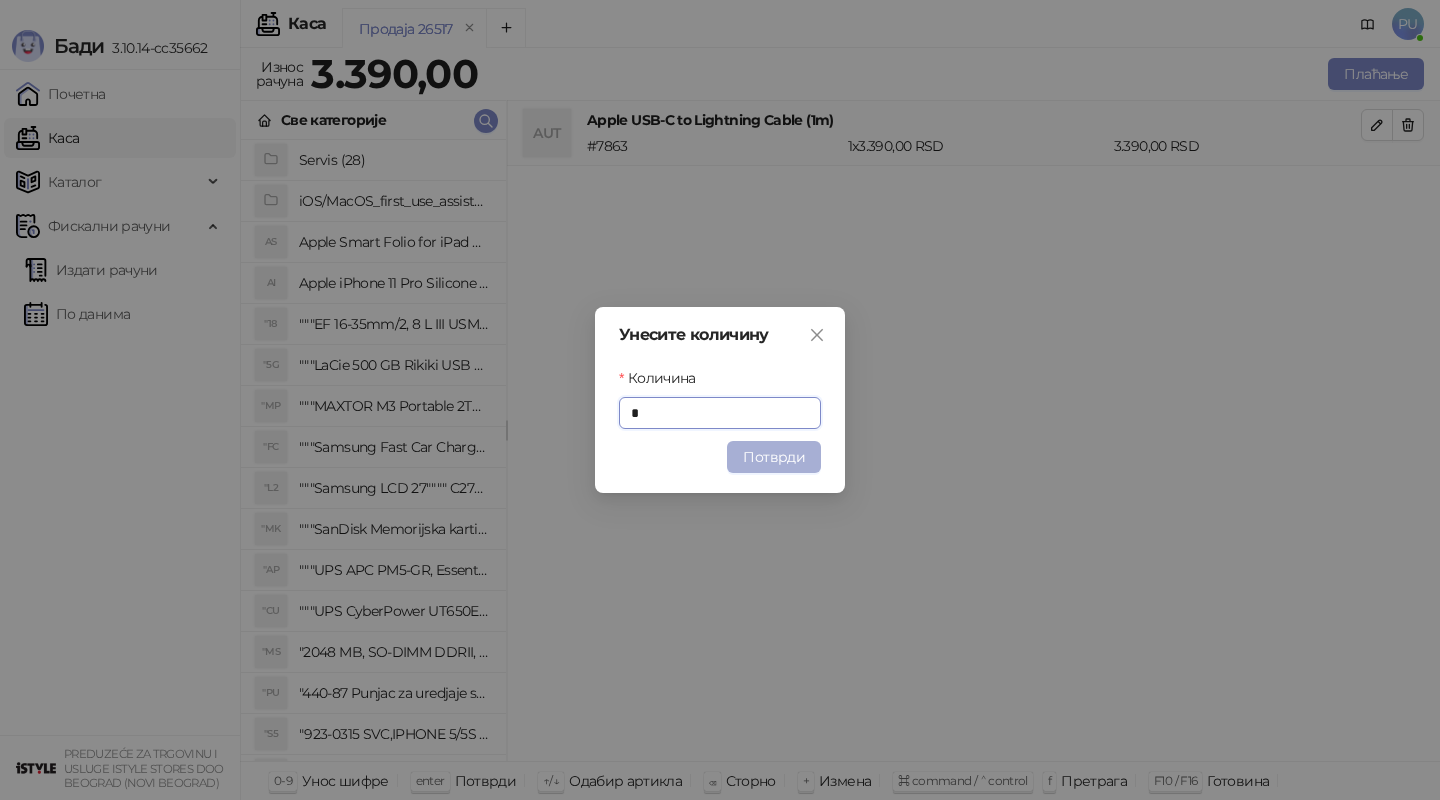 click on "Потврди" at bounding box center [774, 457] 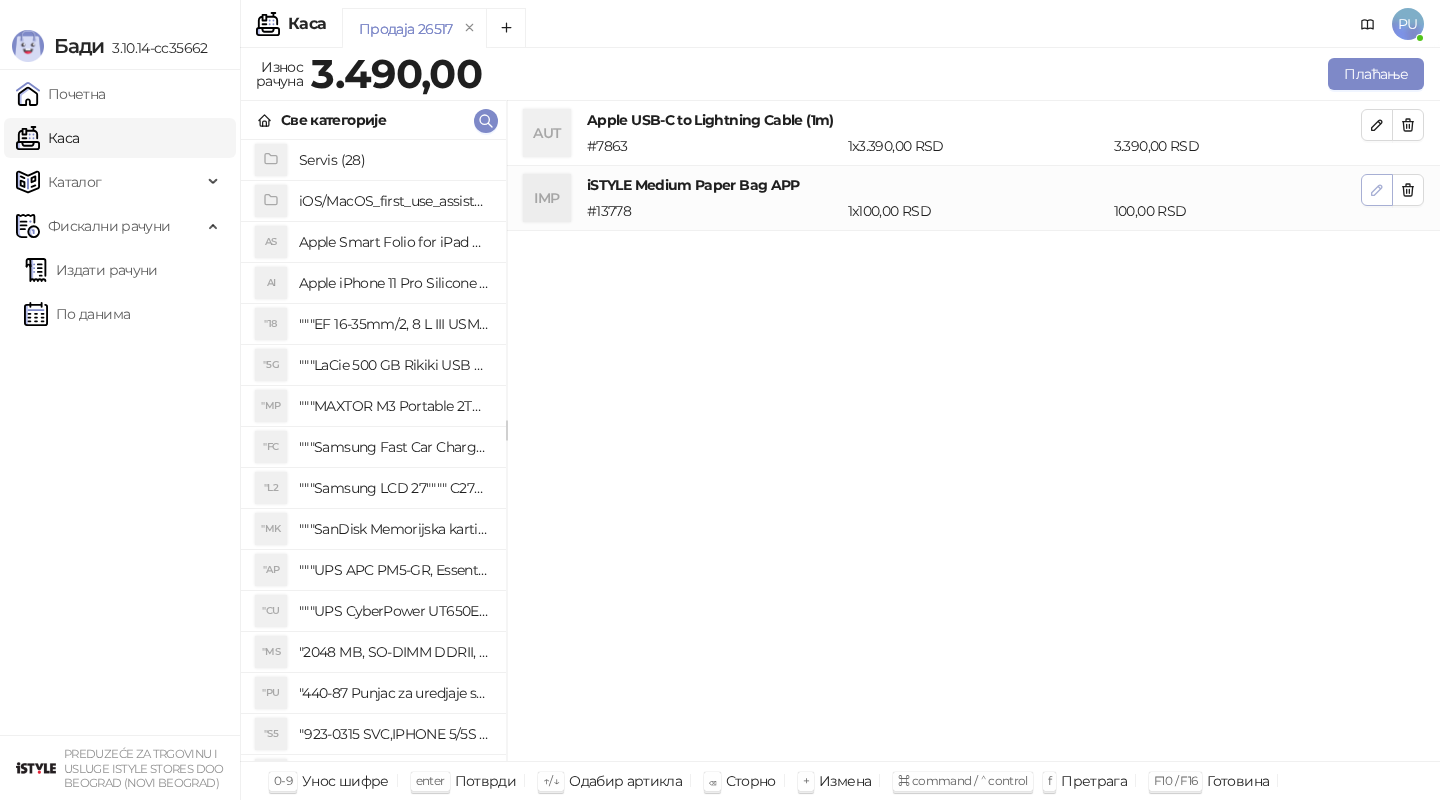 click 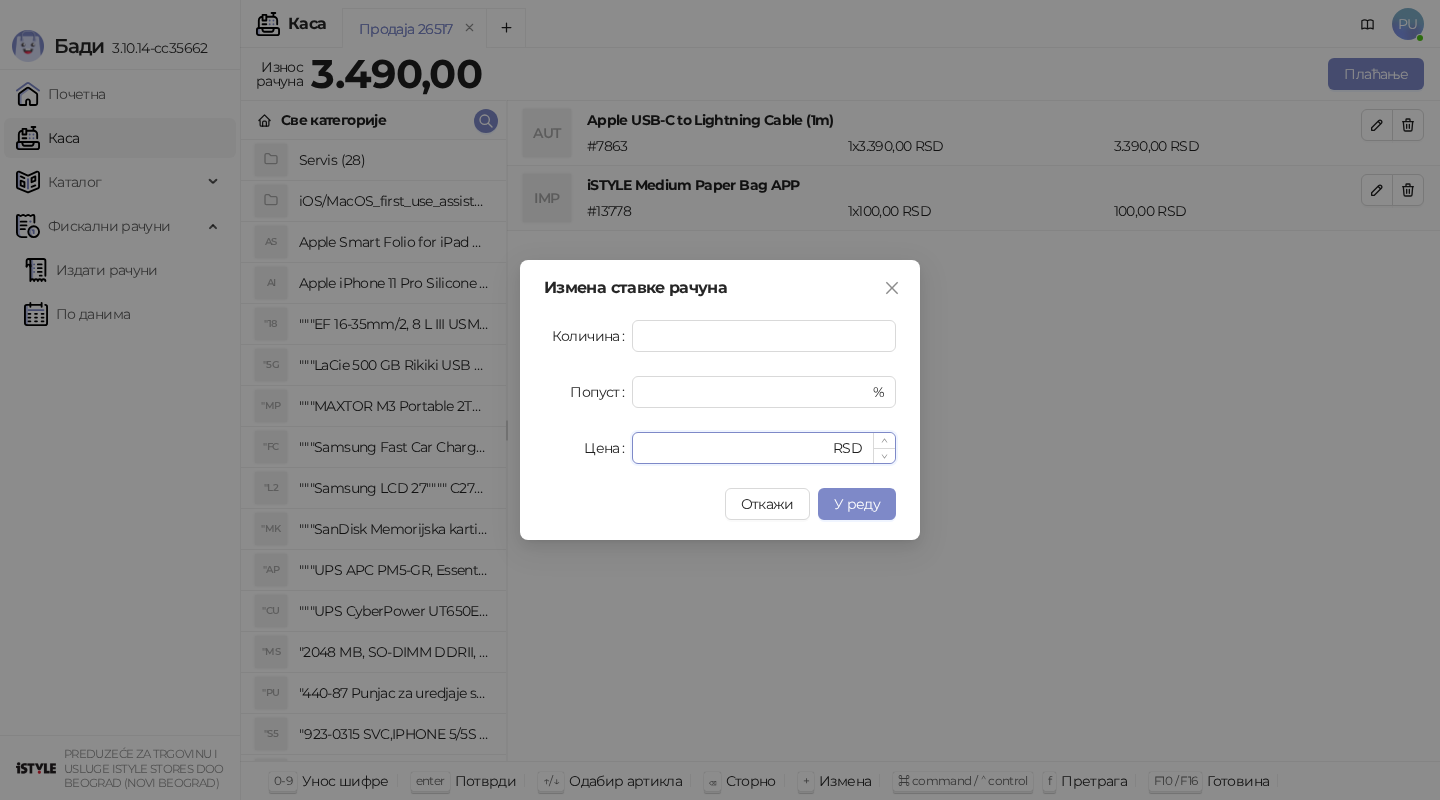 click on "***" at bounding box center [736, 448] 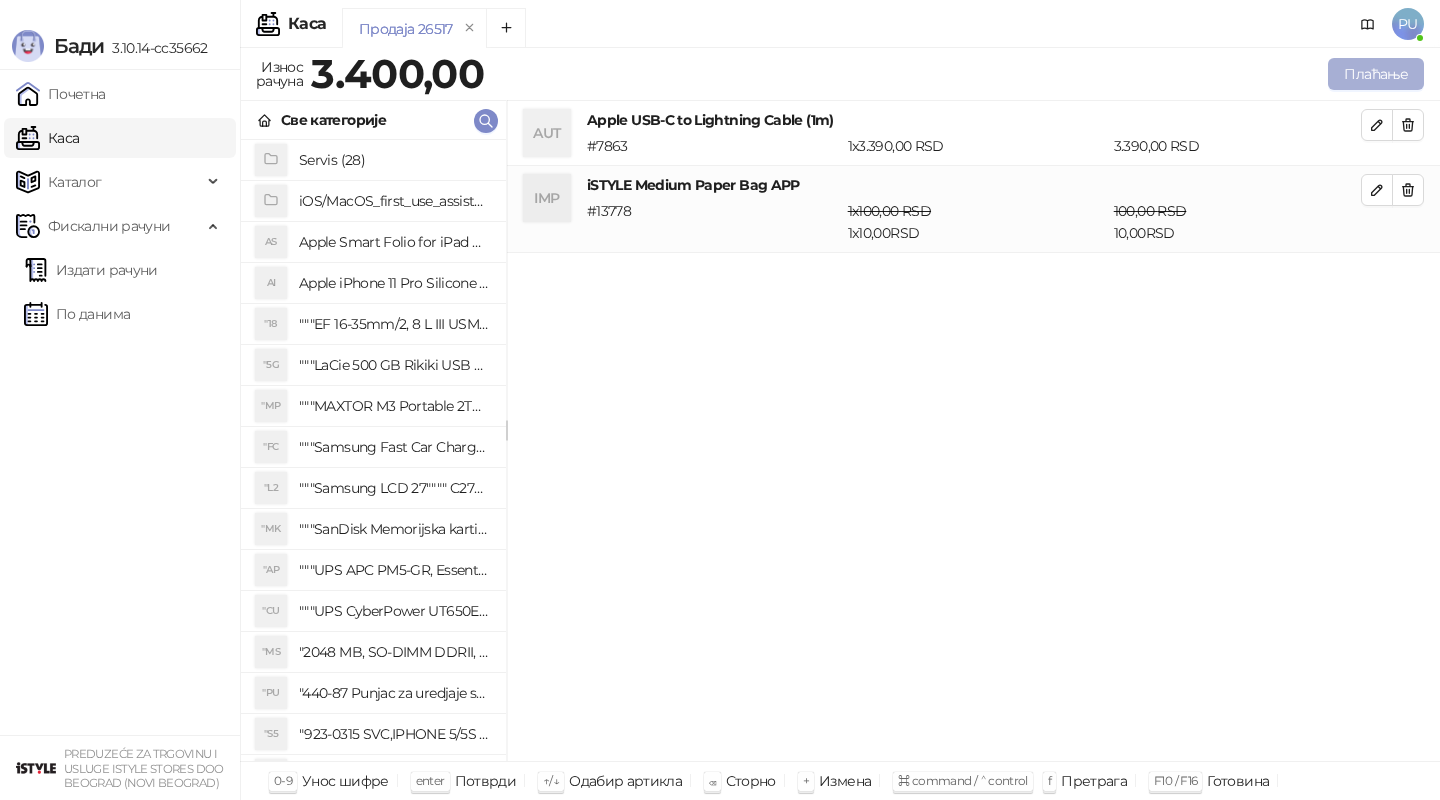 click on "Плаћање" at bounding box center (1376, 74) 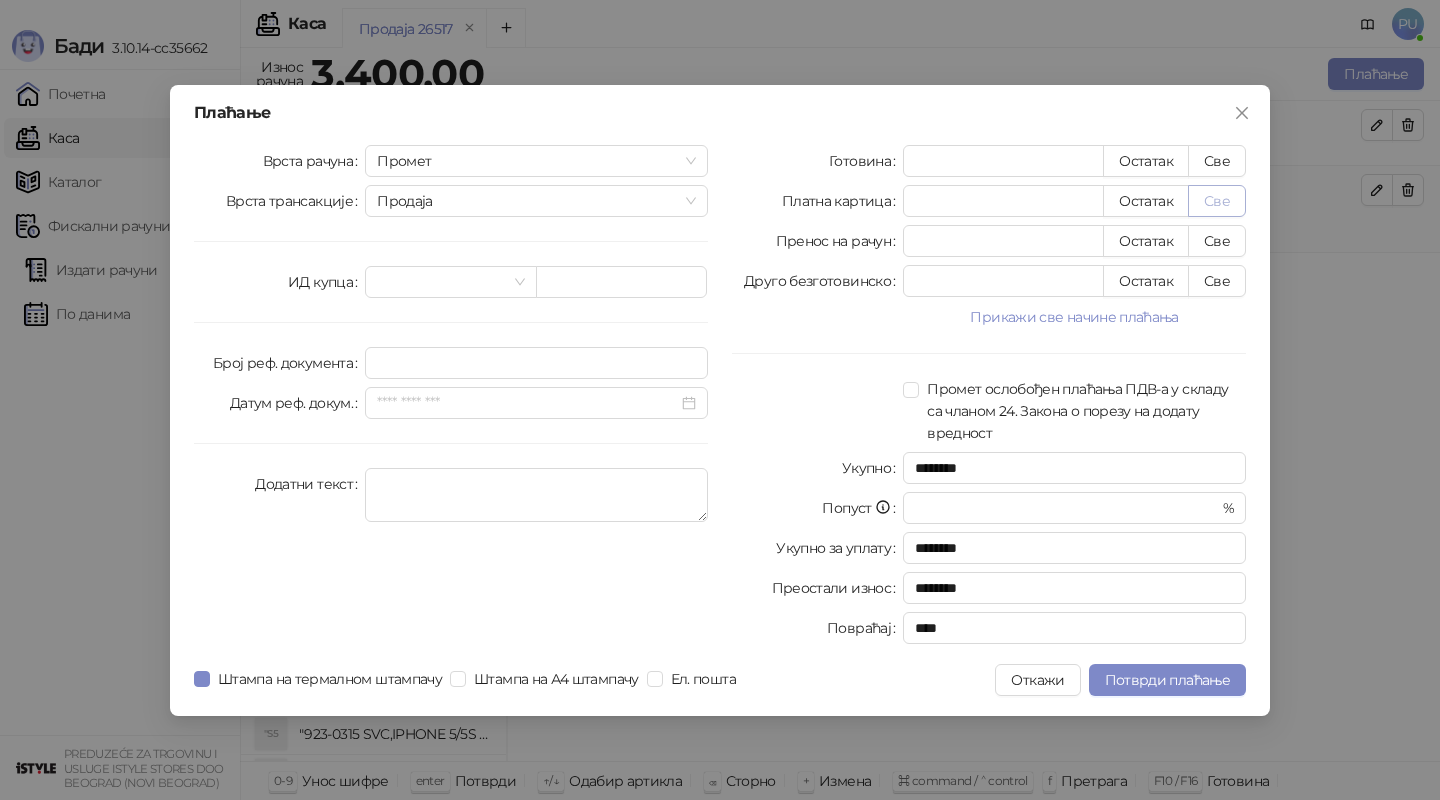click on "Све" at bounding box center [1217, 201] 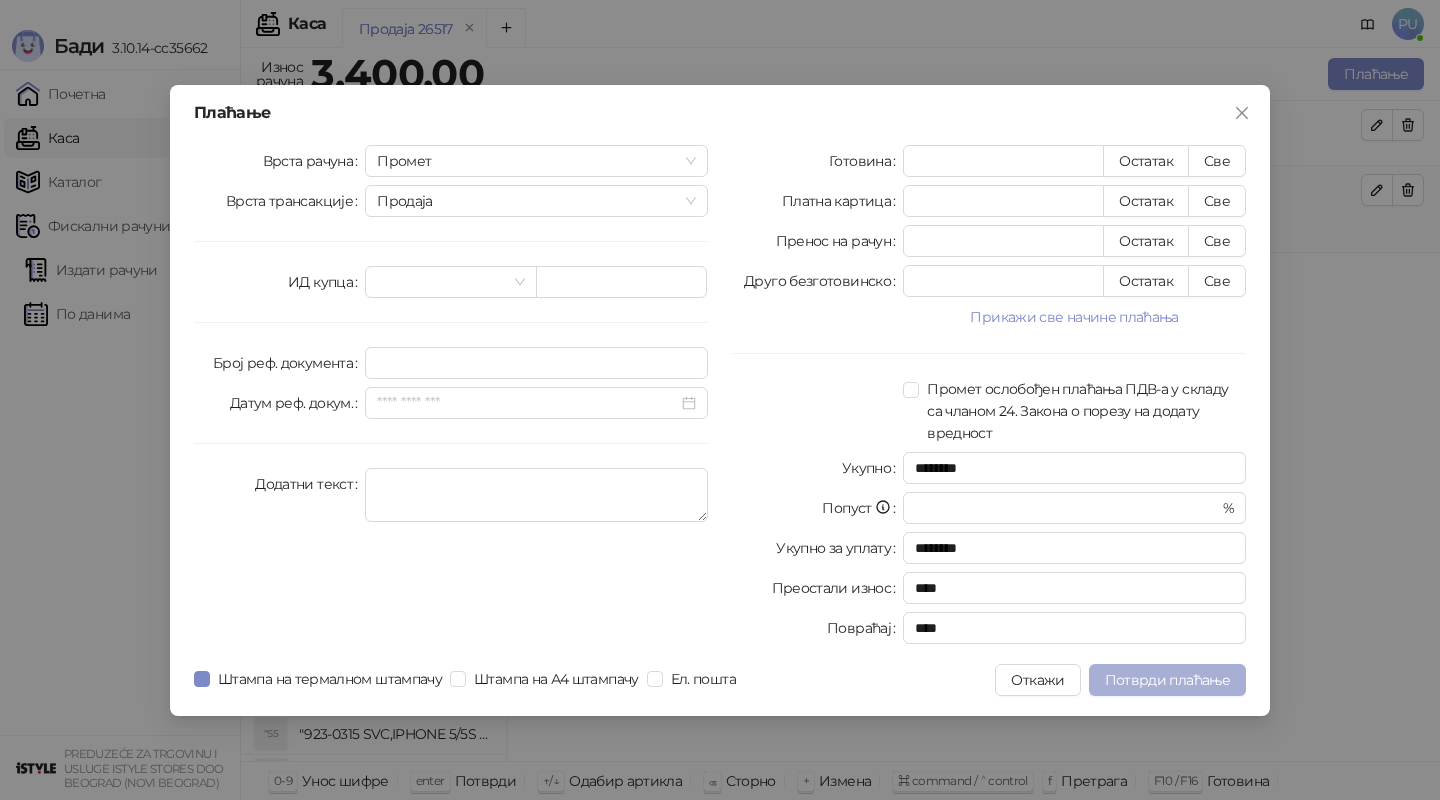 click on "Потврди плаћање" at bounding box center [1167, 680] 